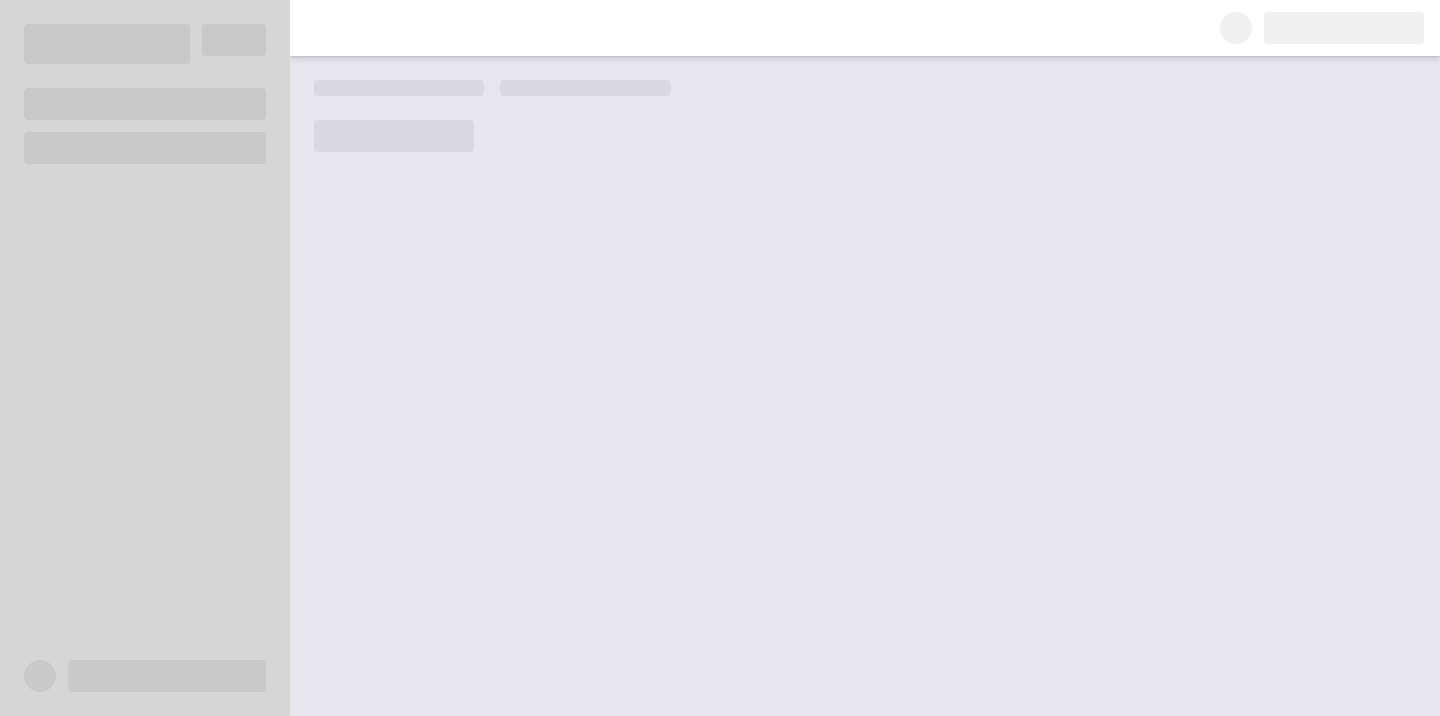 scroll, scrollTop: 0, scrollLeft: 0, axis: both 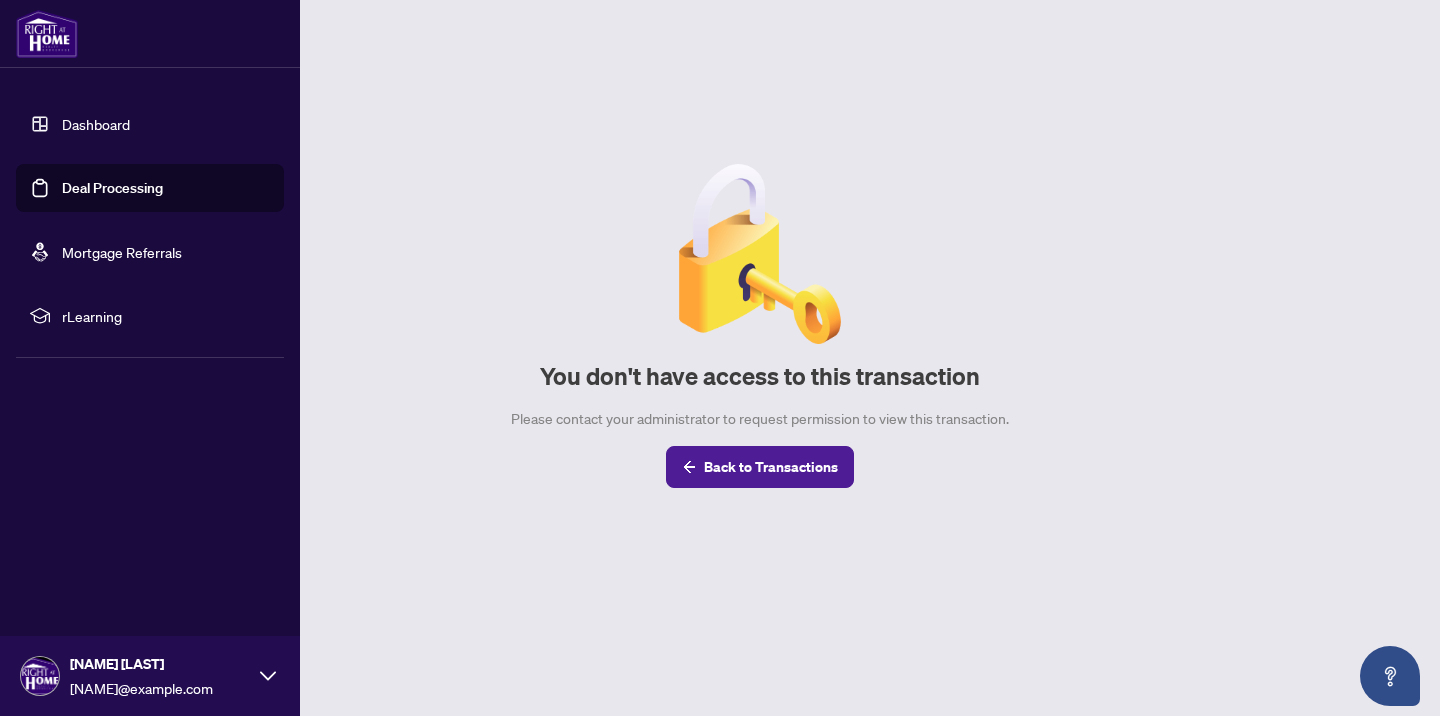 click on "Deal Processing" at bounding box center [112, 188] 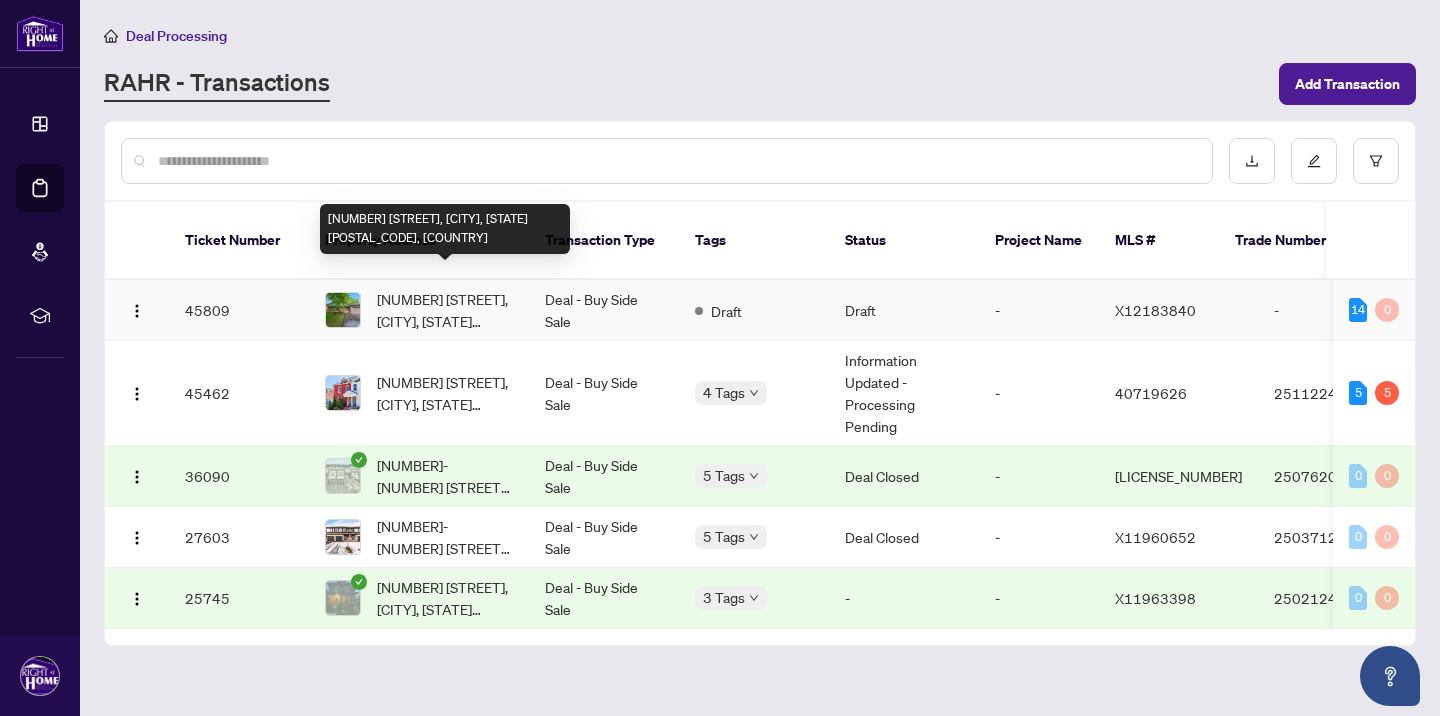 click on "[NUMBER] [STREET], [CITY], [STATE] [POSTAL_CODE], [COUNTRY]" at bounding box center [445, 310] 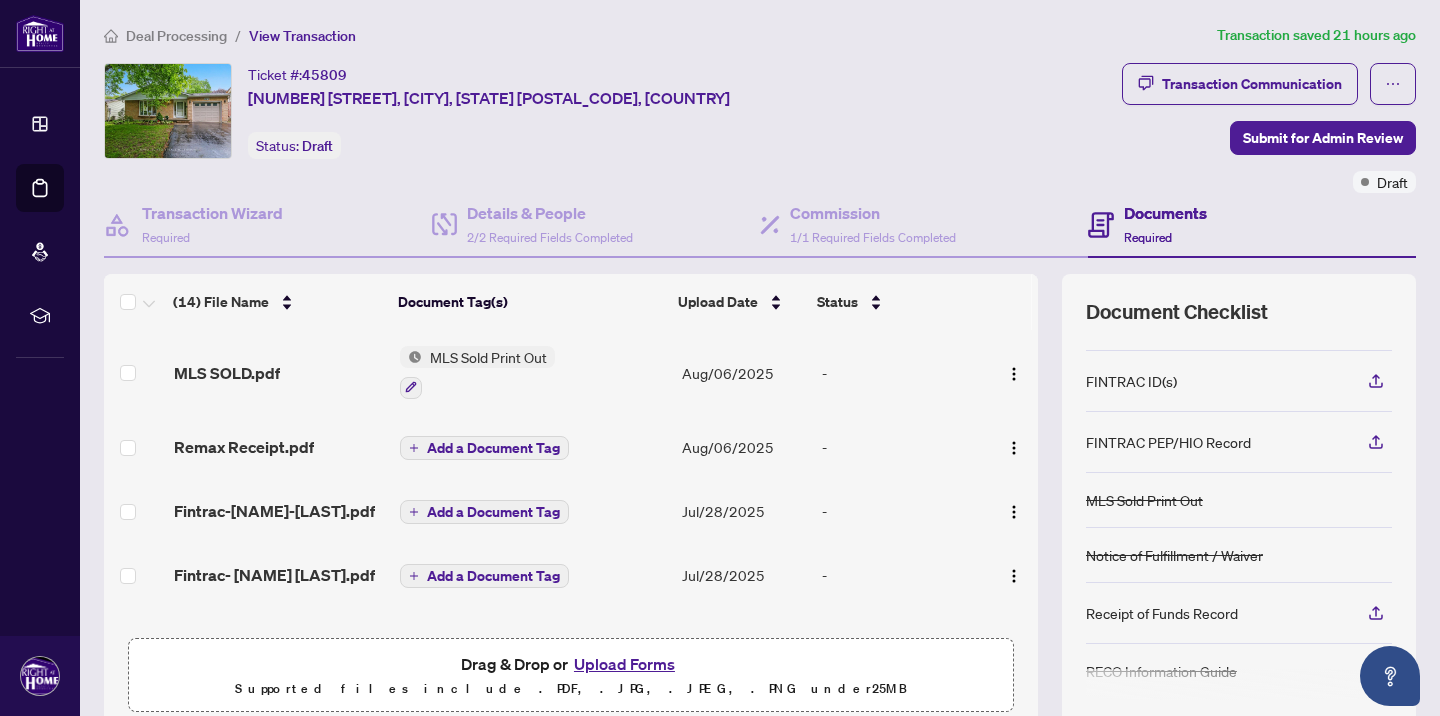 scroll, scrollTop: 154, scrollLeft: 0, axis: vertical 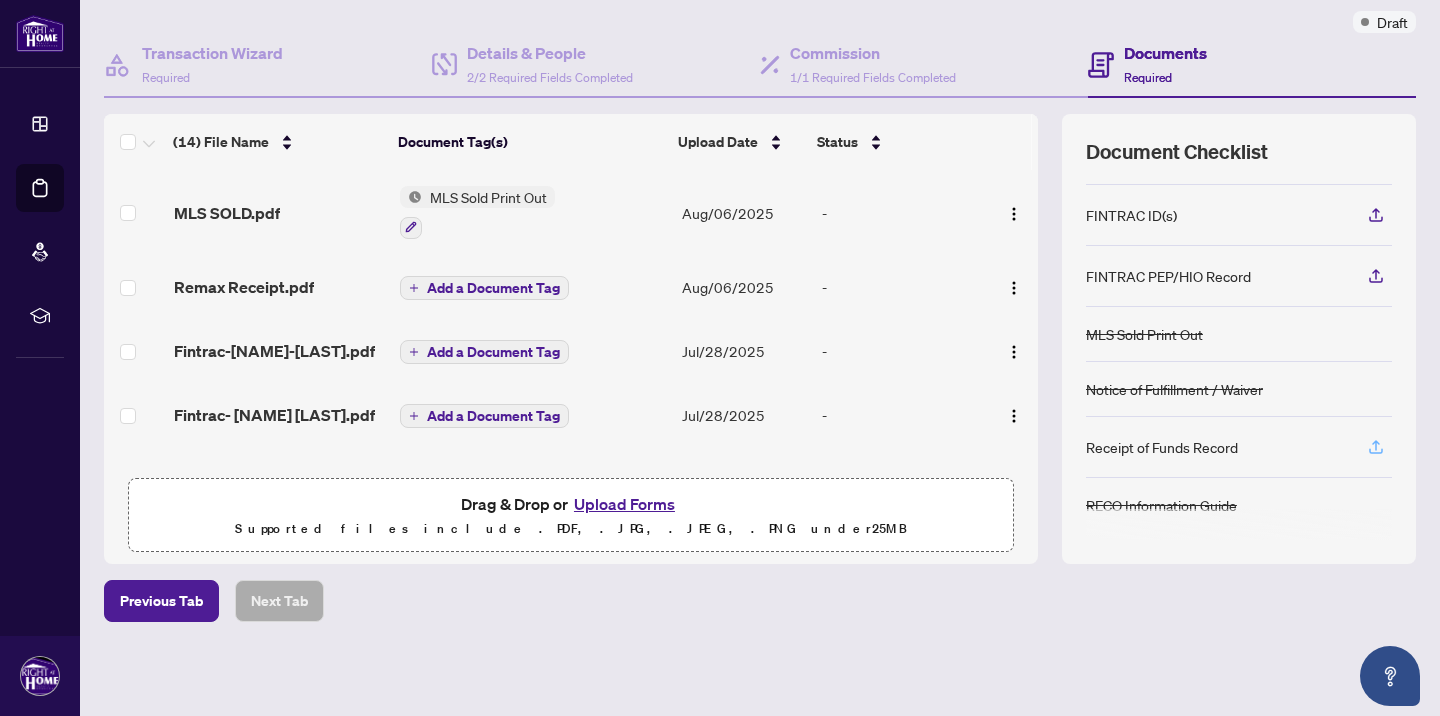 click 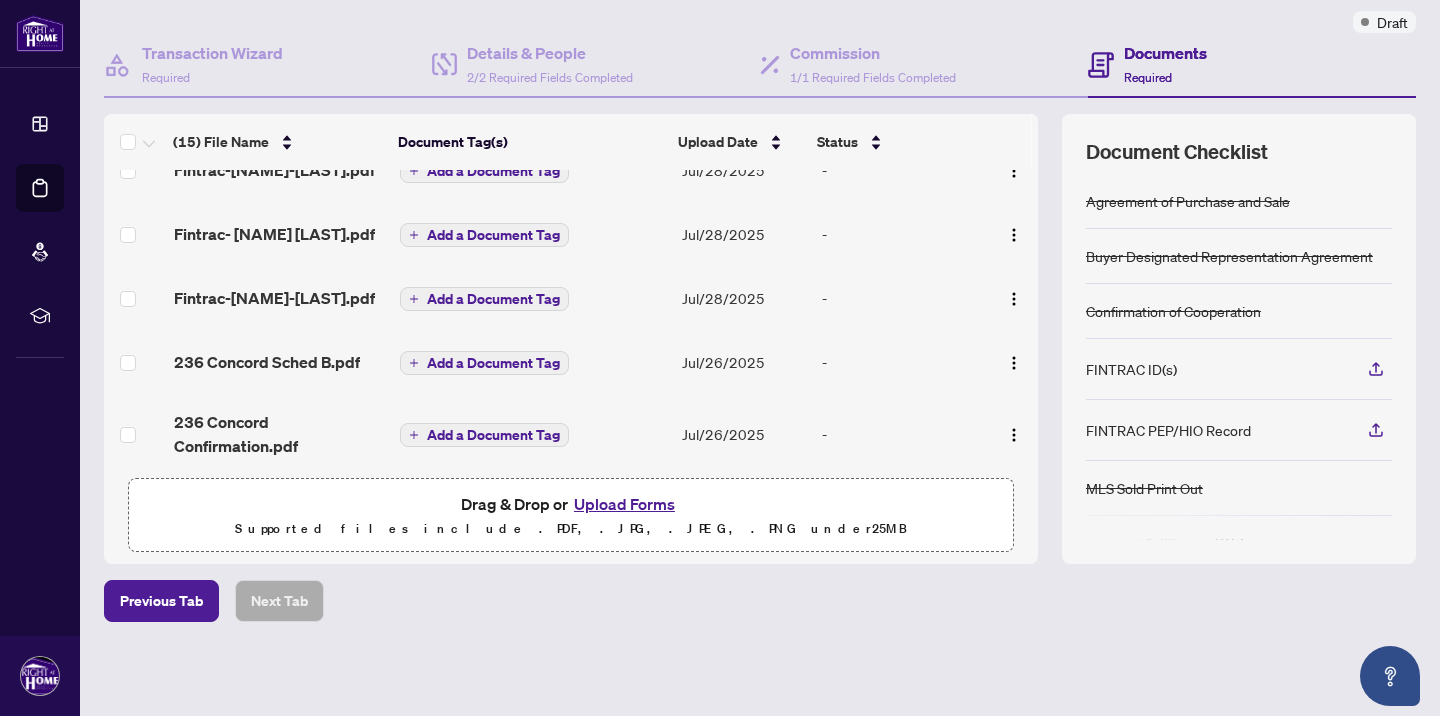 scroll, scrollTop: 267, scrollLeft: 0, axis: vertical 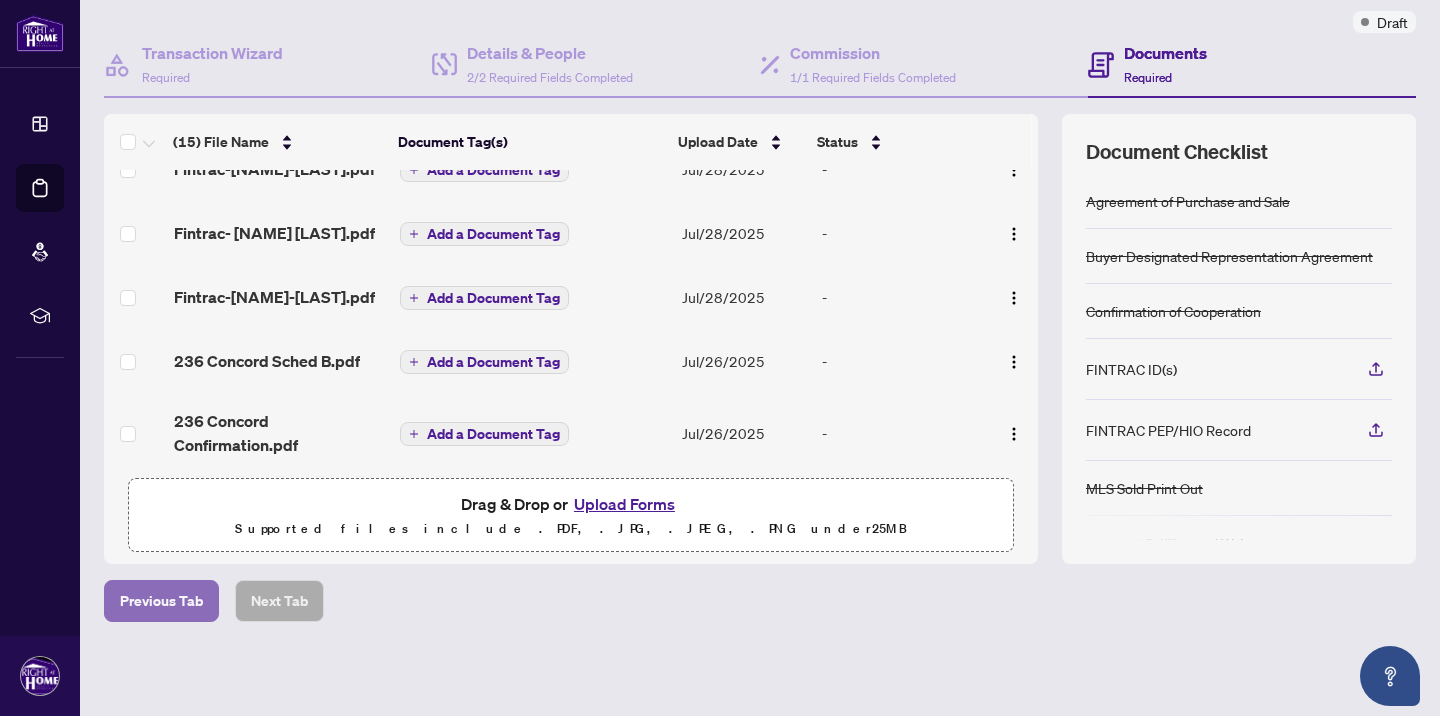 click on "Previous Tab" at bounding box center [161, 601] 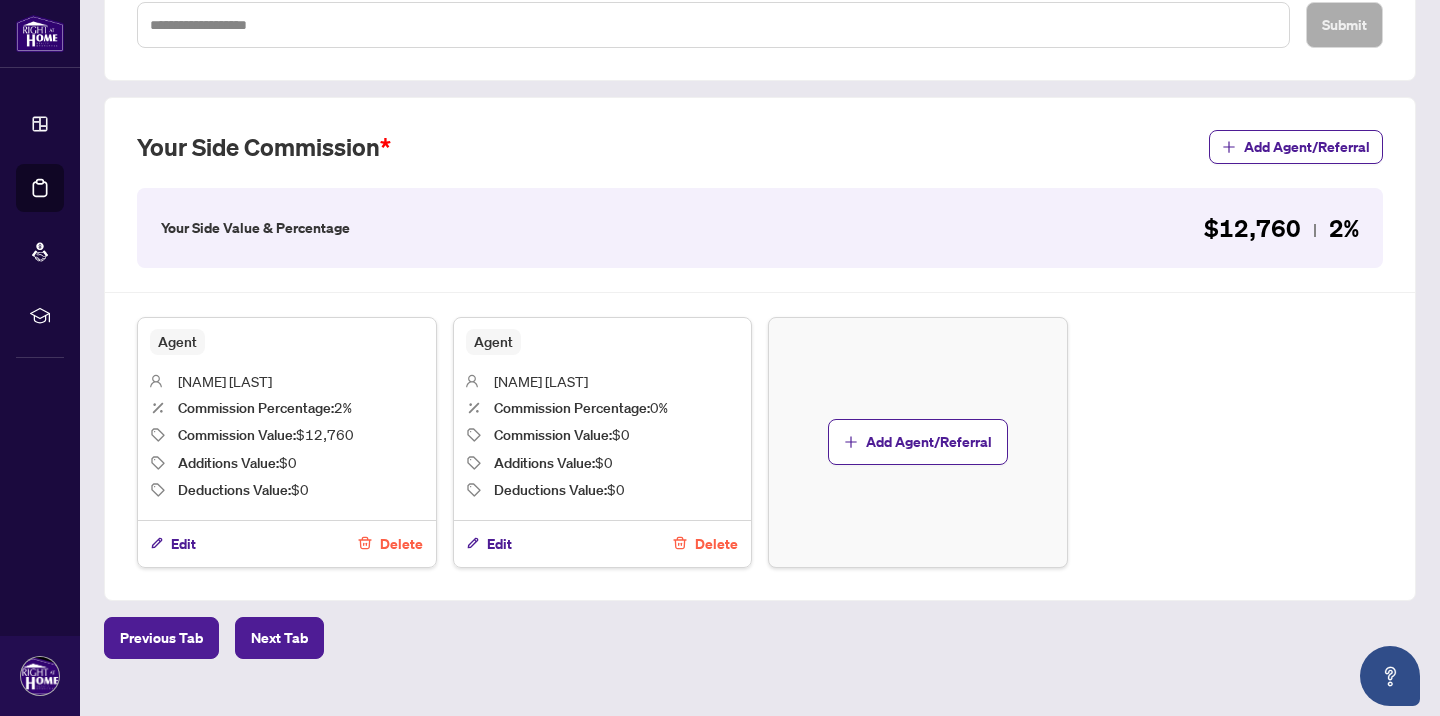 scroll, scrollTop: 521, scrollLeft: 0, axis: vertical 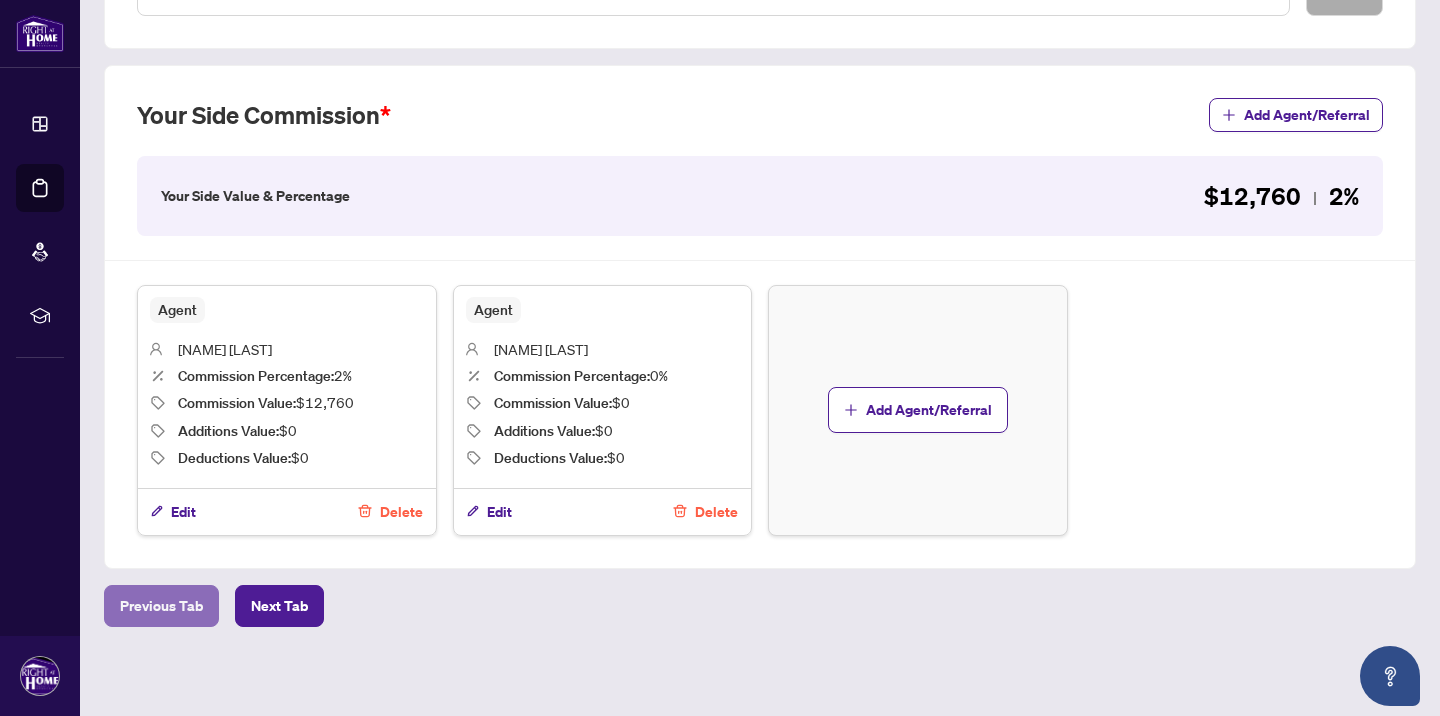 click on "Previous Tab" at bounding box center (161, 606) 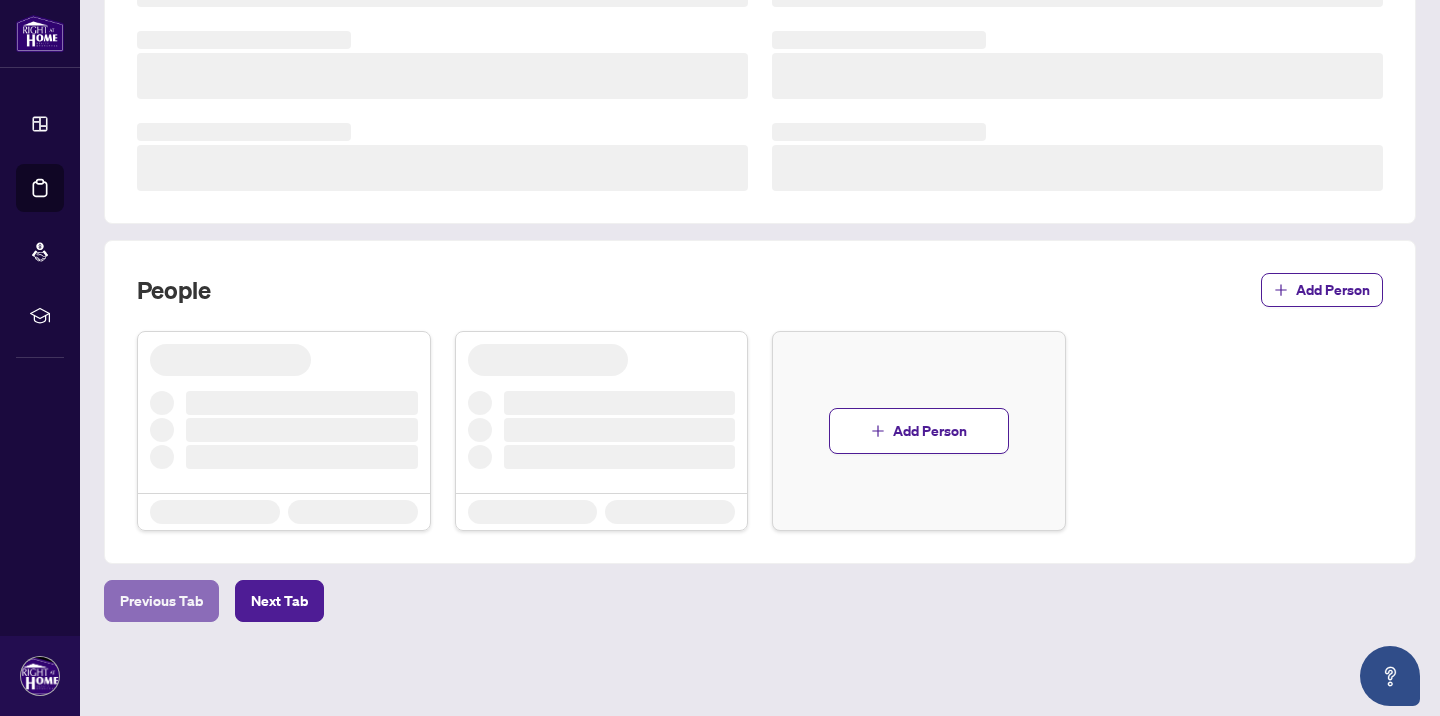 scroll, scrollTop: 521, scrollLeft: 0, axis: vertical 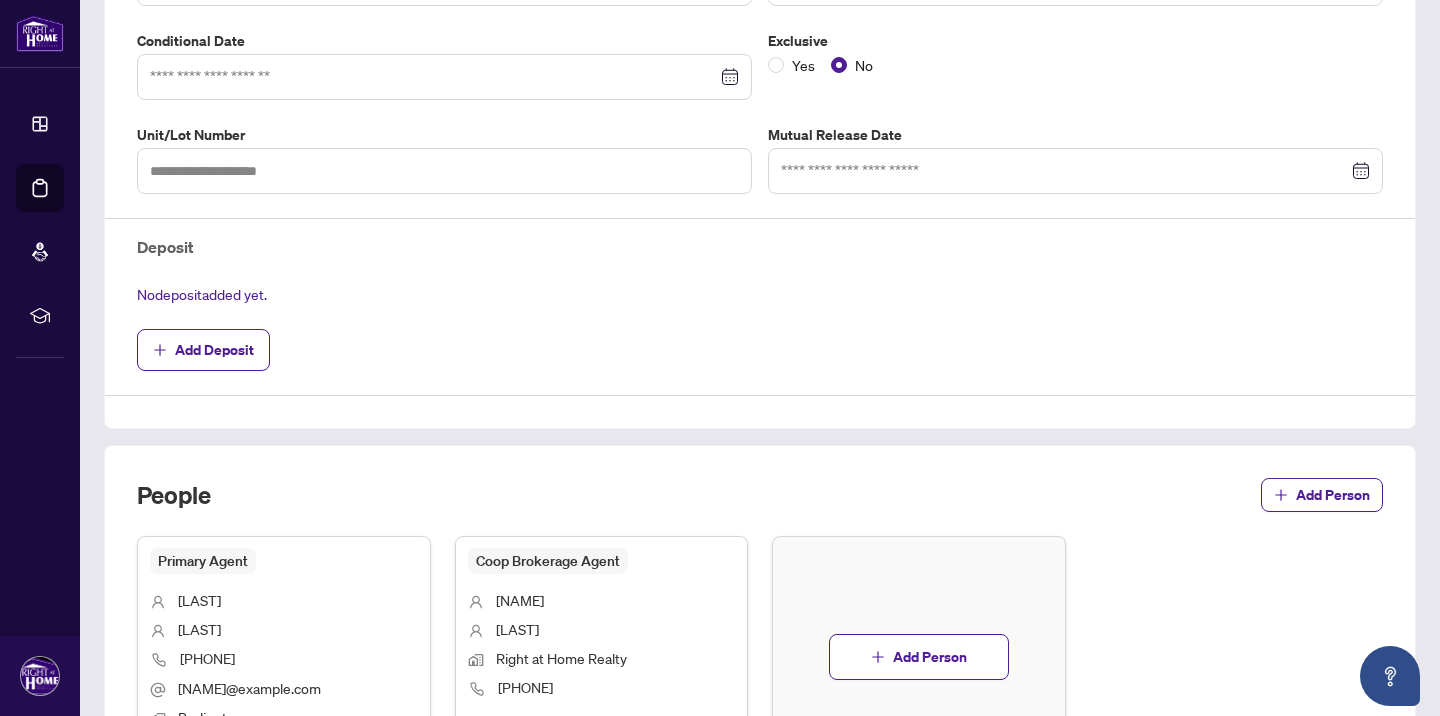 type on "**********" 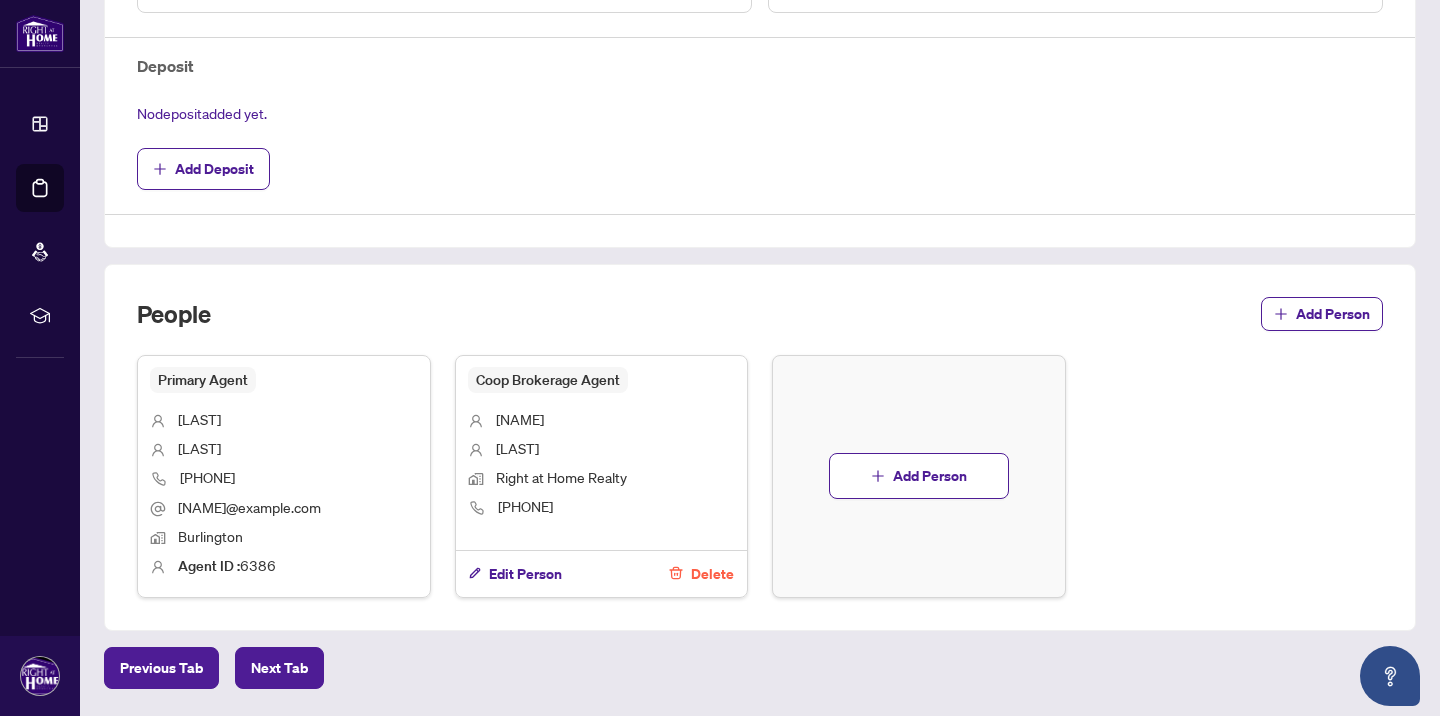 scroll, scrollTop: 704, scrollLeft: 0, axis: vertical 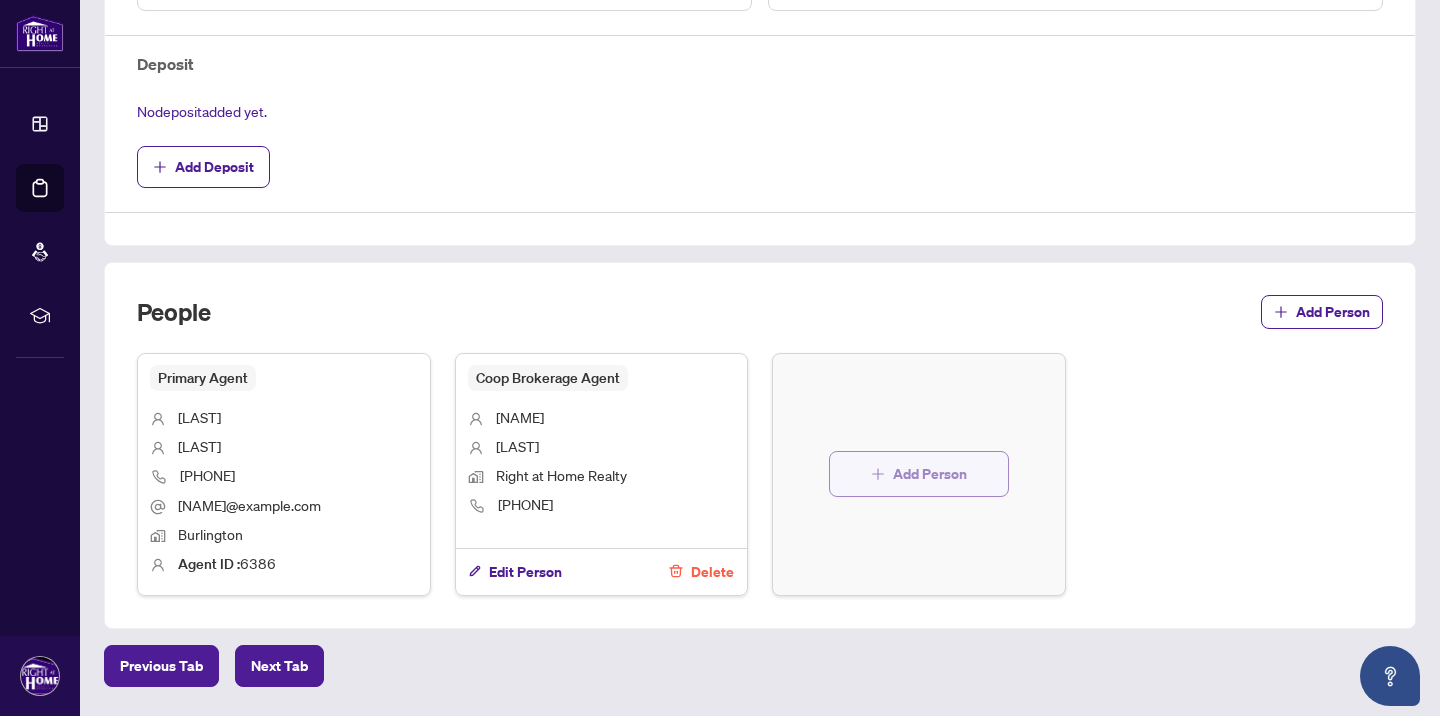 click 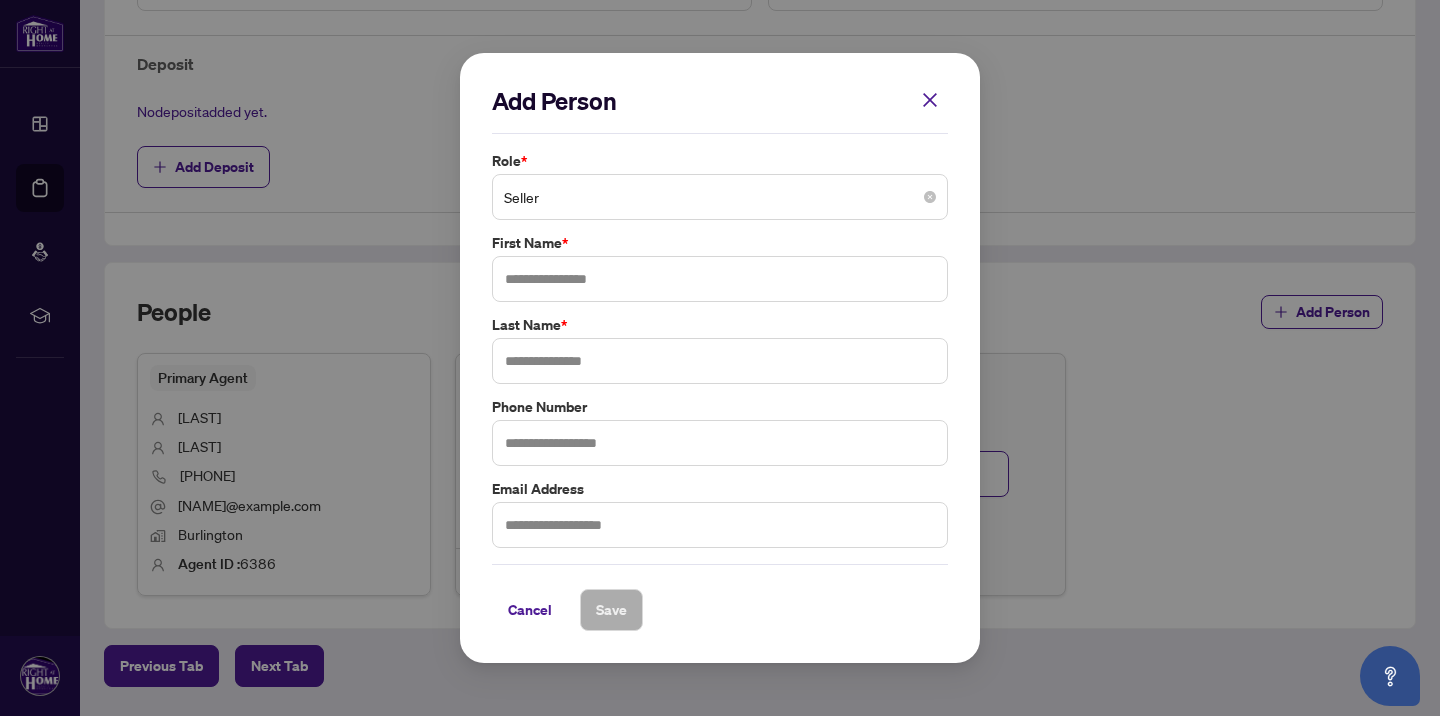 click on "Seller" at bounding box center [720, 197] 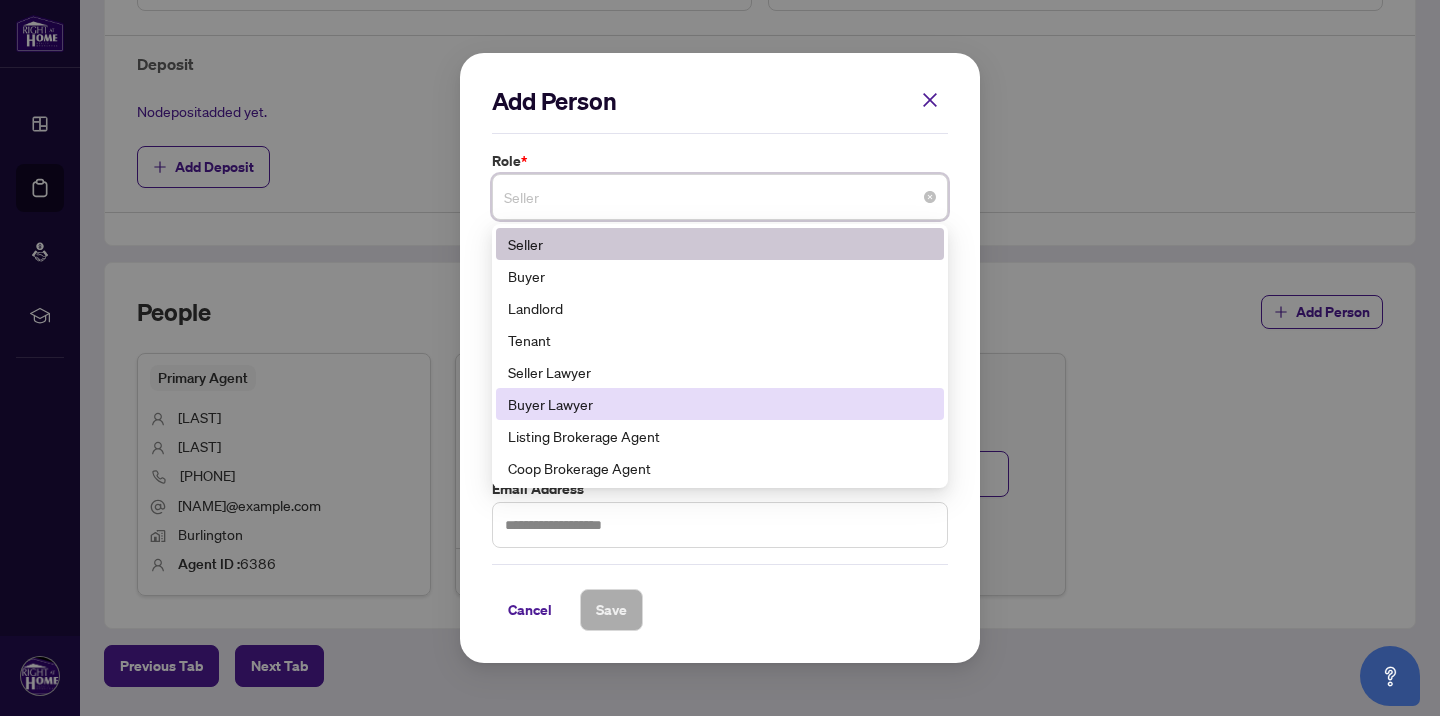 click on "Buyer Lawyer" at bounding box center [720, 404] 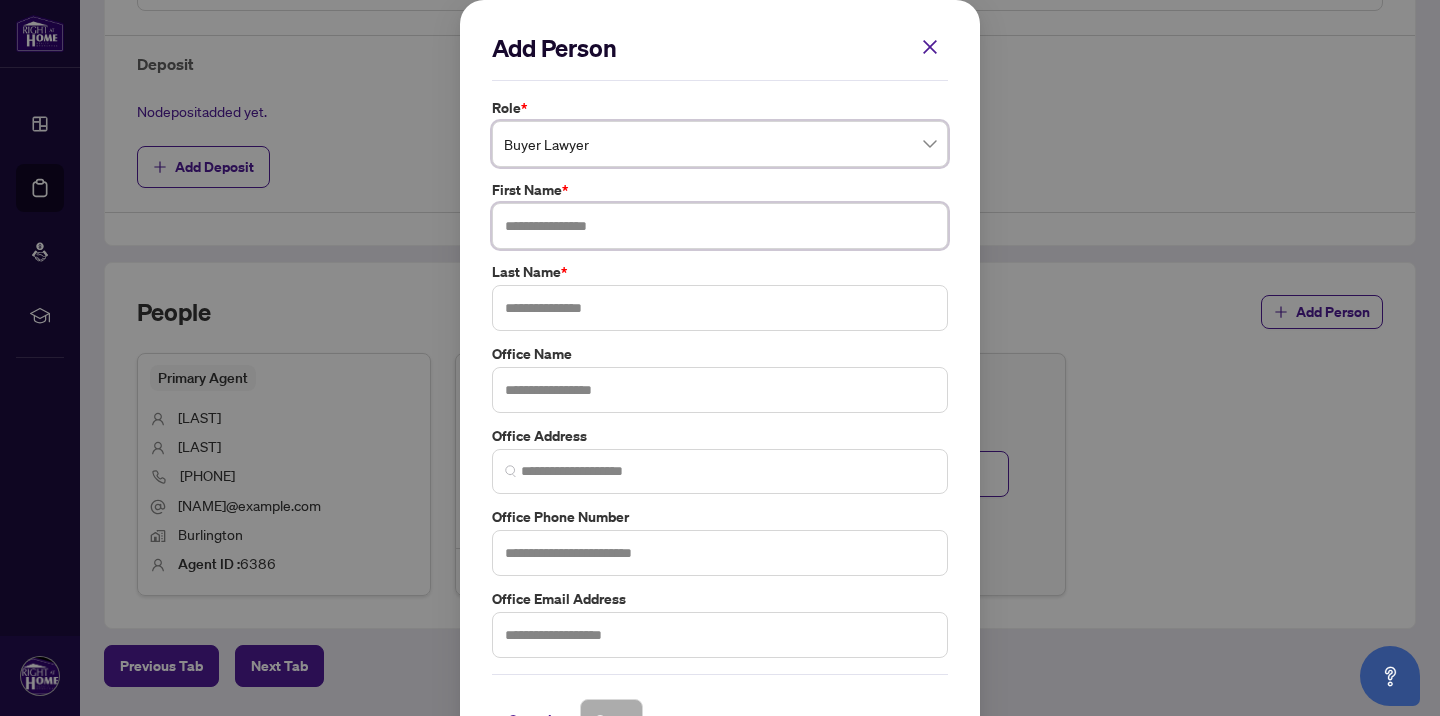 click at bounding box center [720, 226] 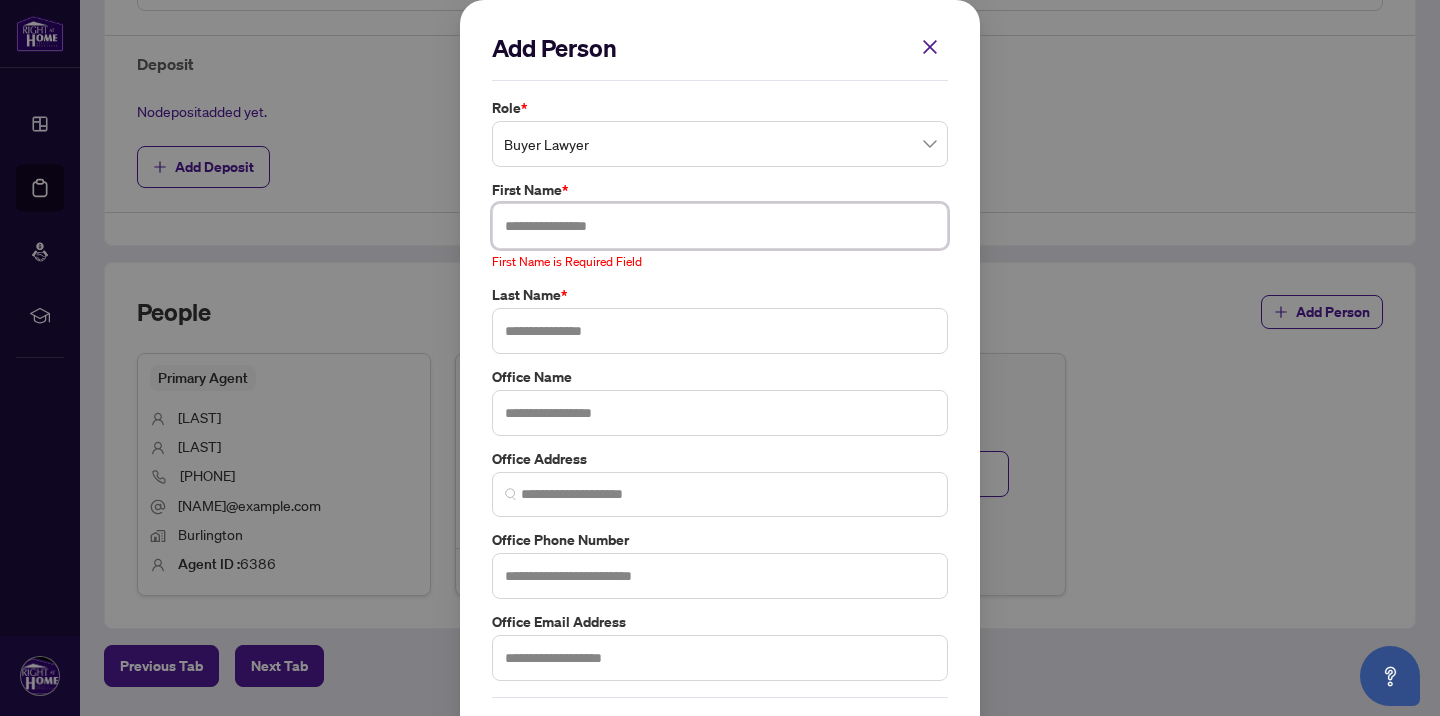 paste on "**********" 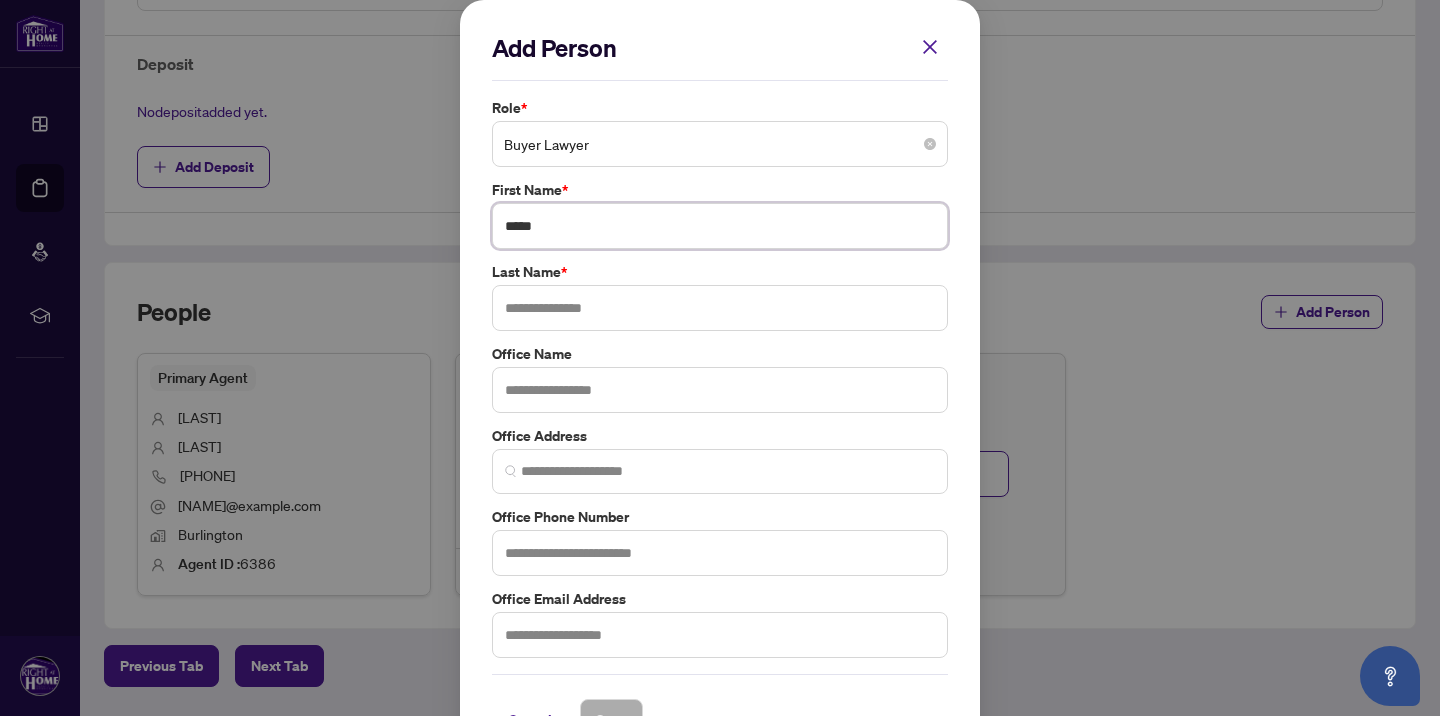 type on "*****" 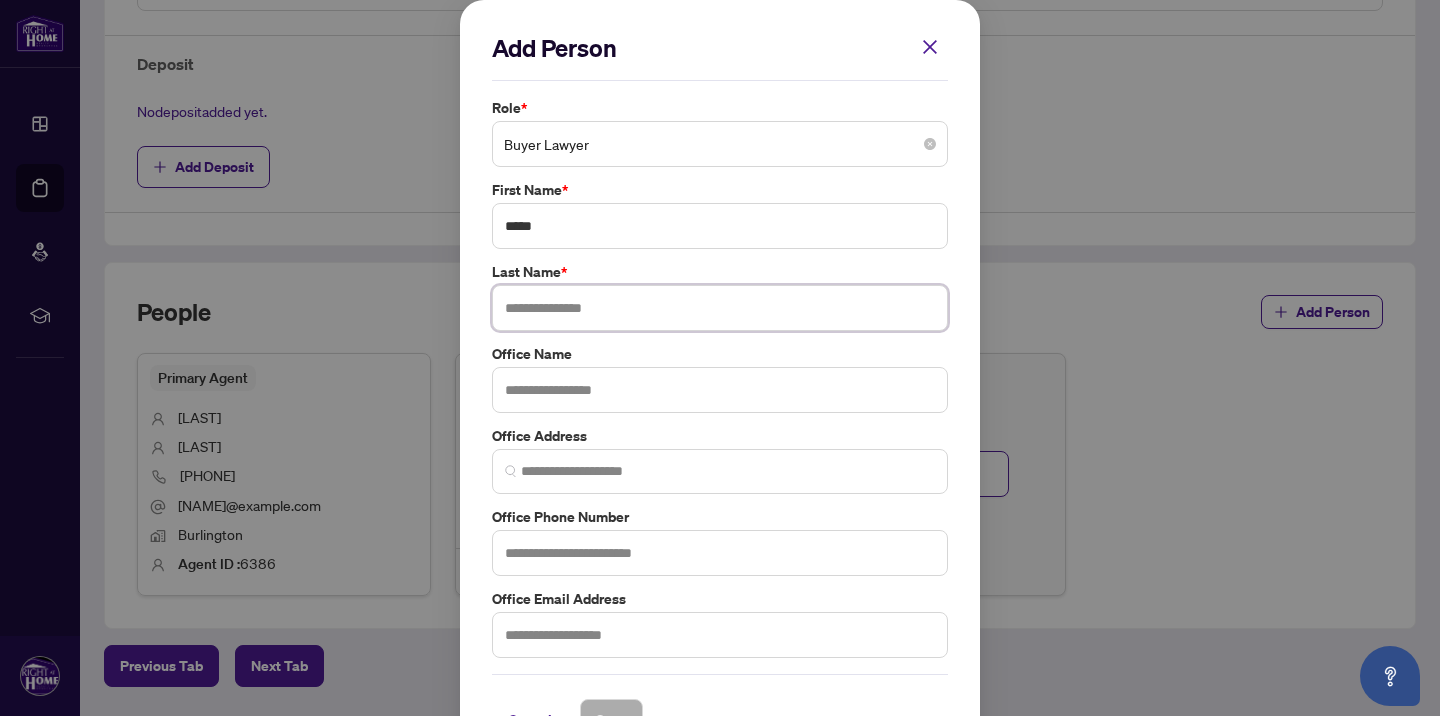 paste on "**********" 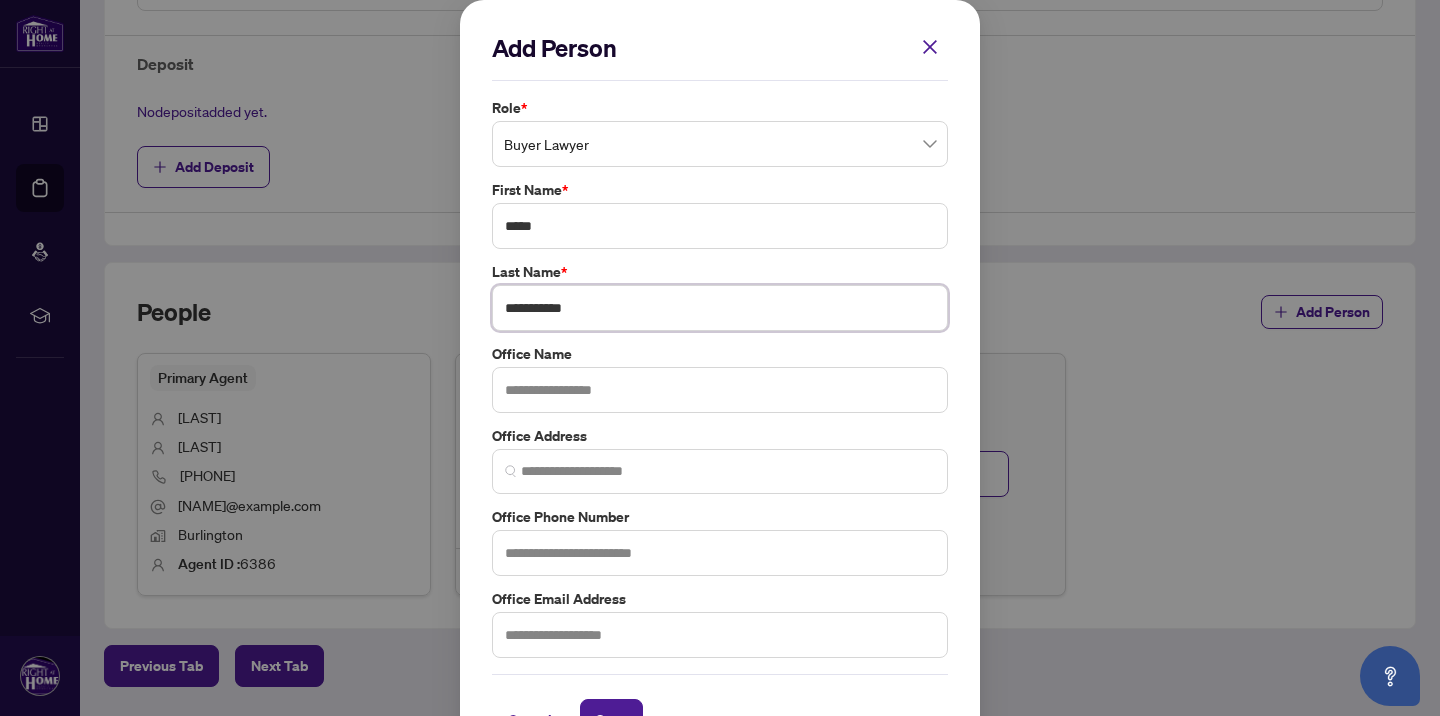 type on "**********" 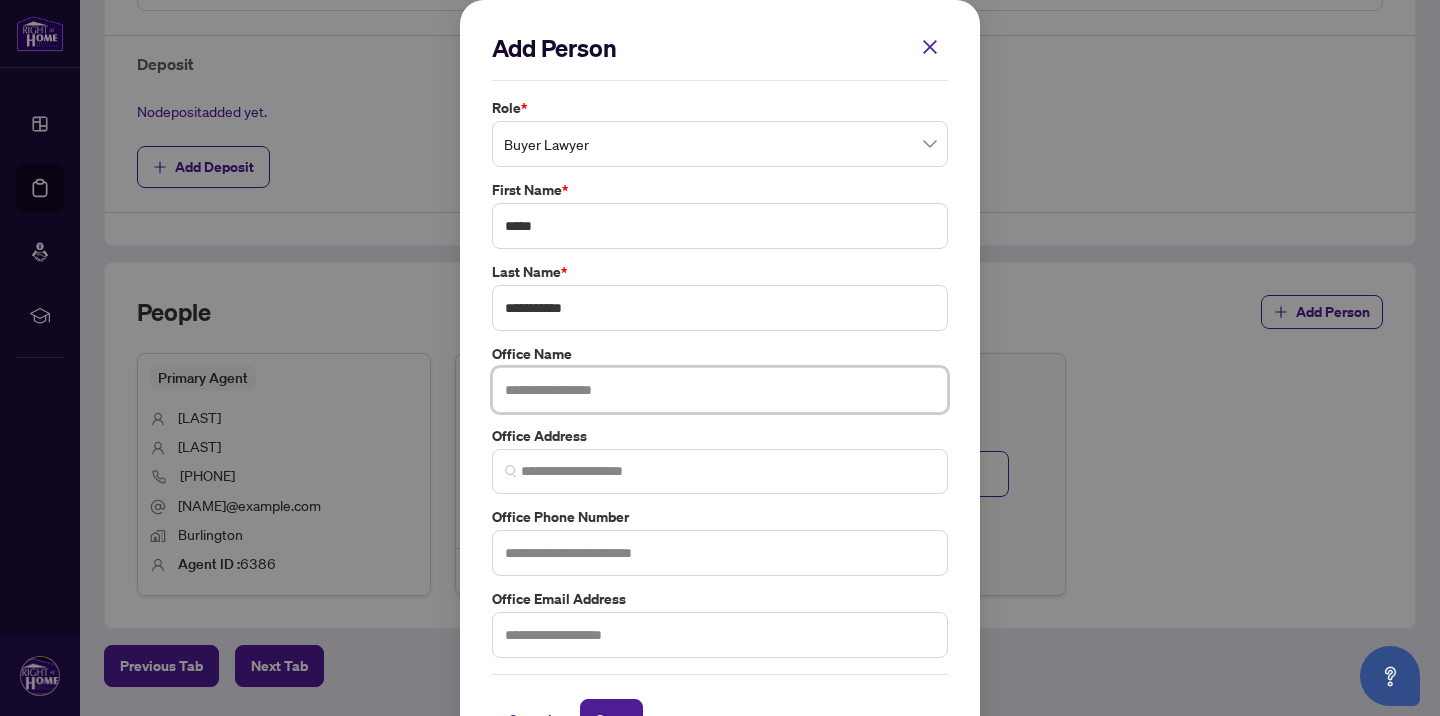 paste on "**********" 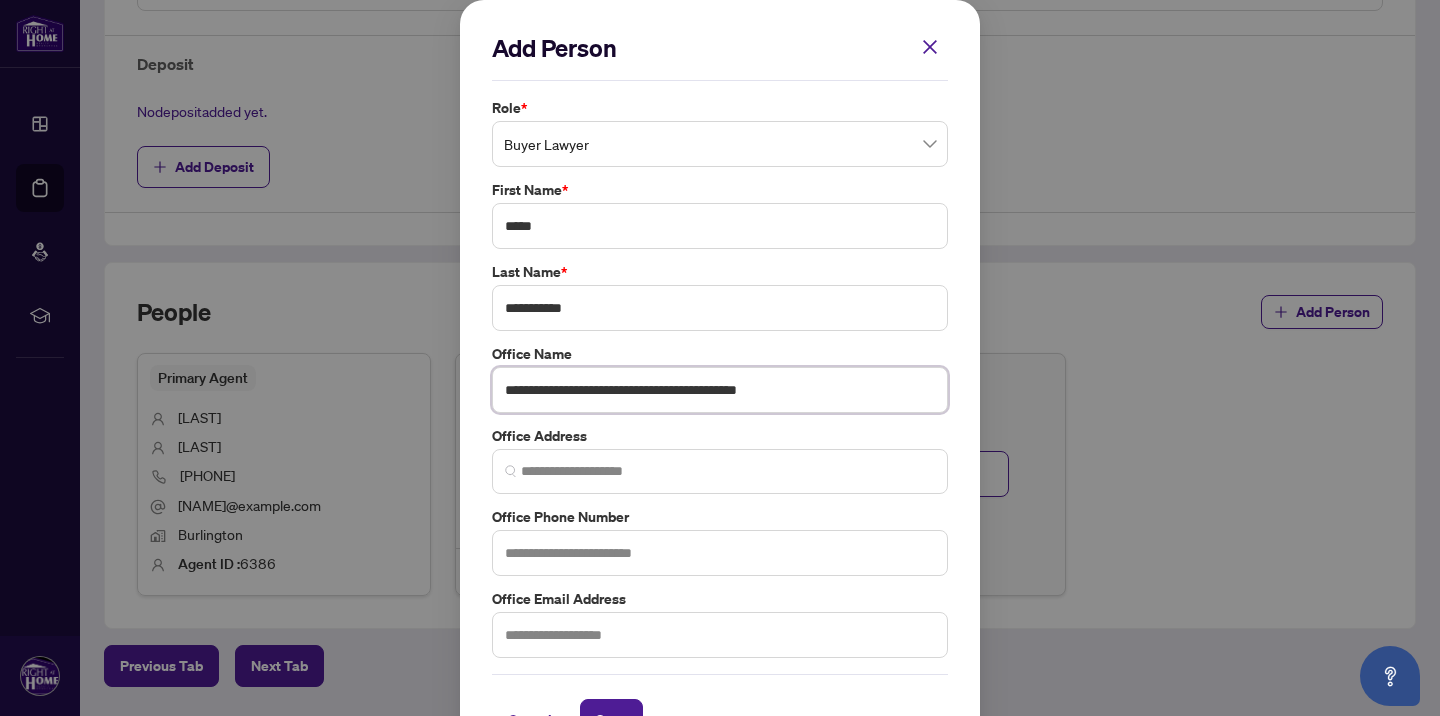 type on "**********" 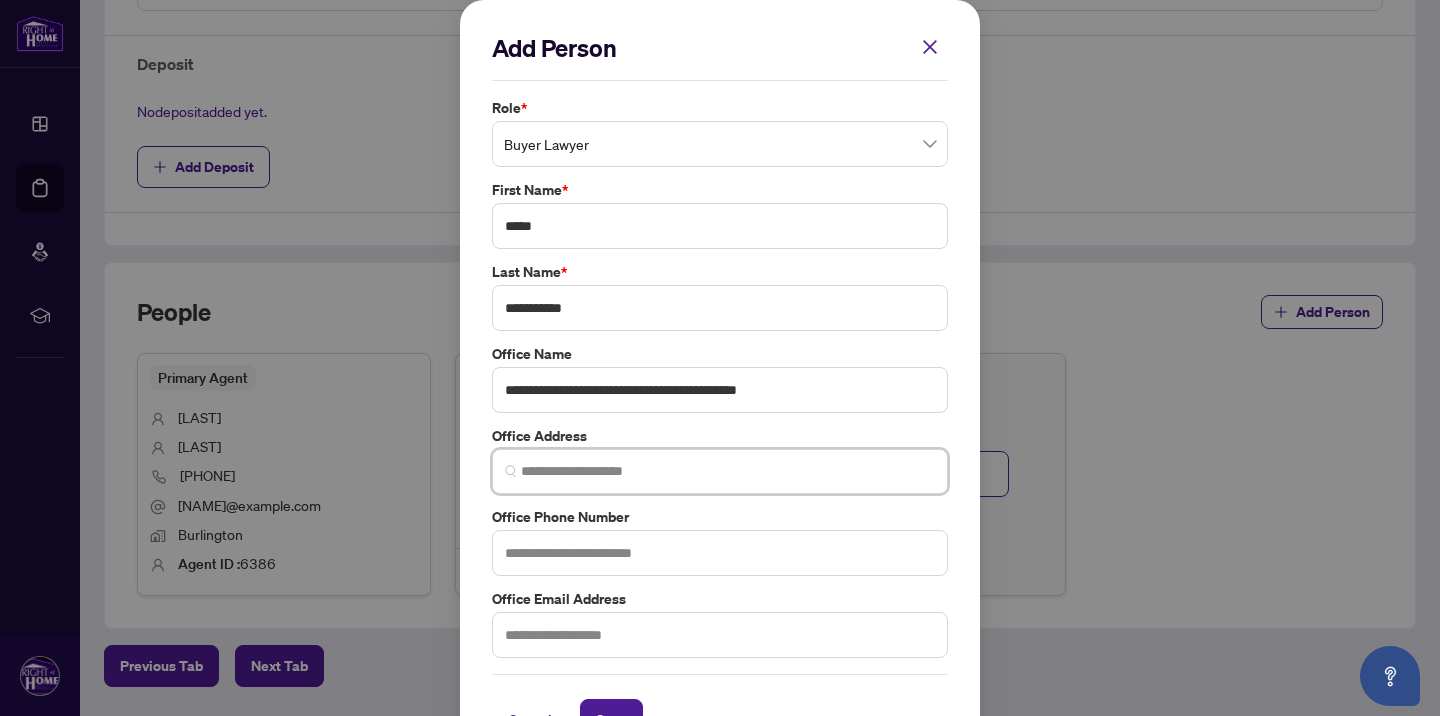 paste on "**********" 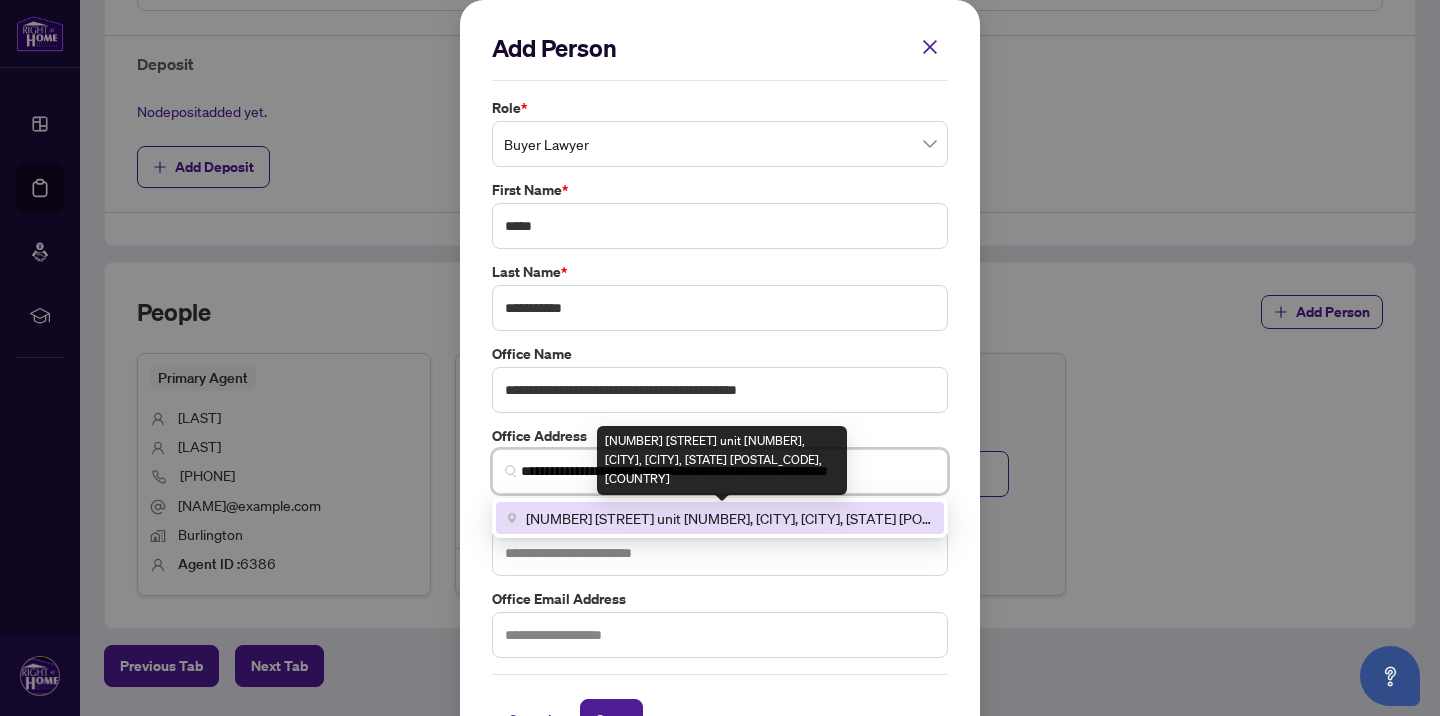 click on "[NUMBER] [STREET] unit [NUMBER], [CITY], [CITY], [STATE] [POSTAL_CODE], [COUNTRY]" at bounding box center [729, 518] 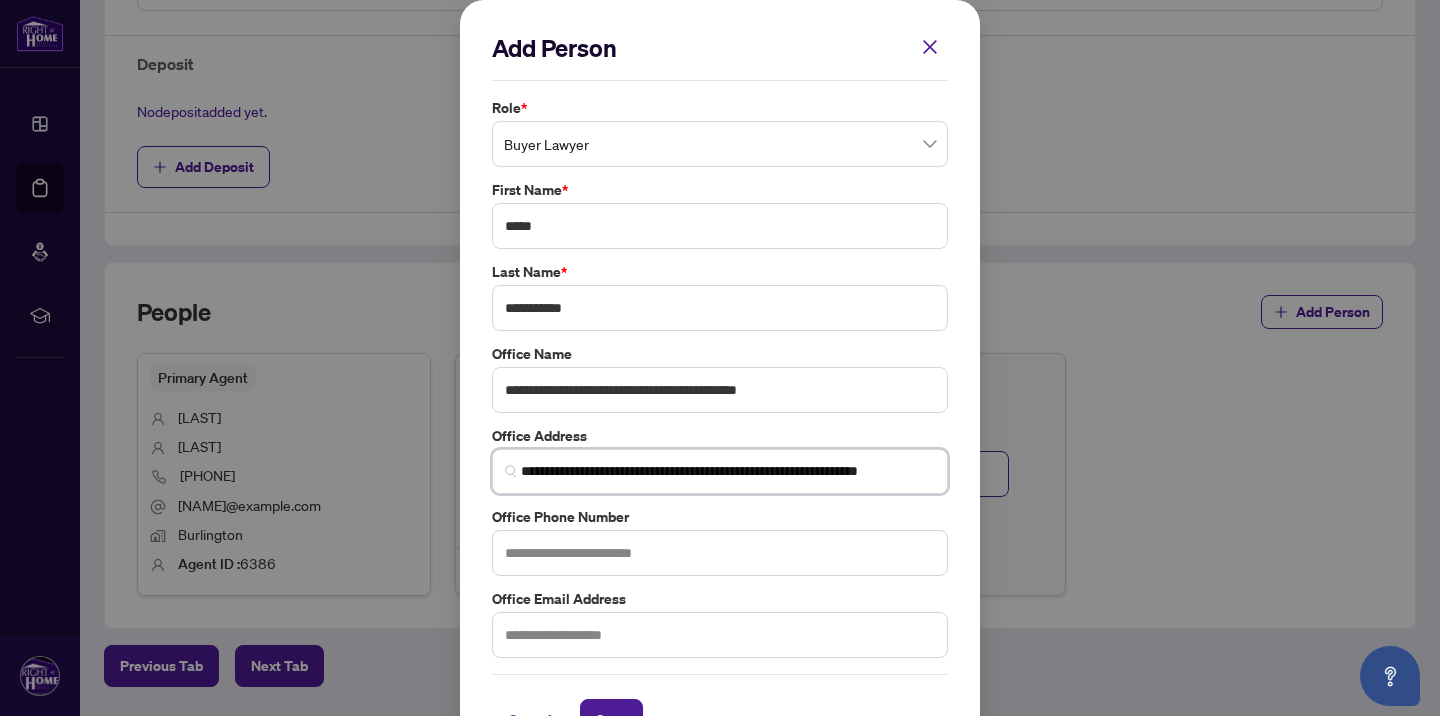 type on "**********" 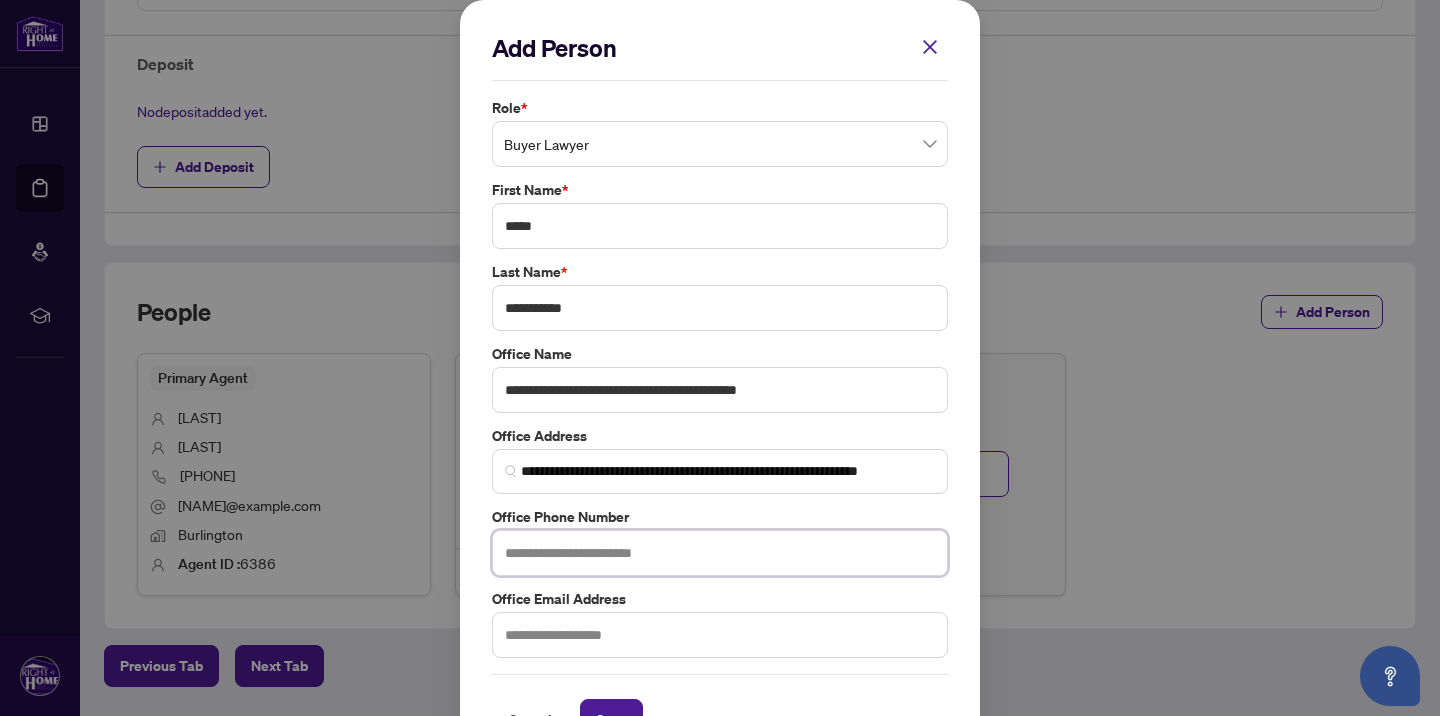 click at bounding box center (720, 553) 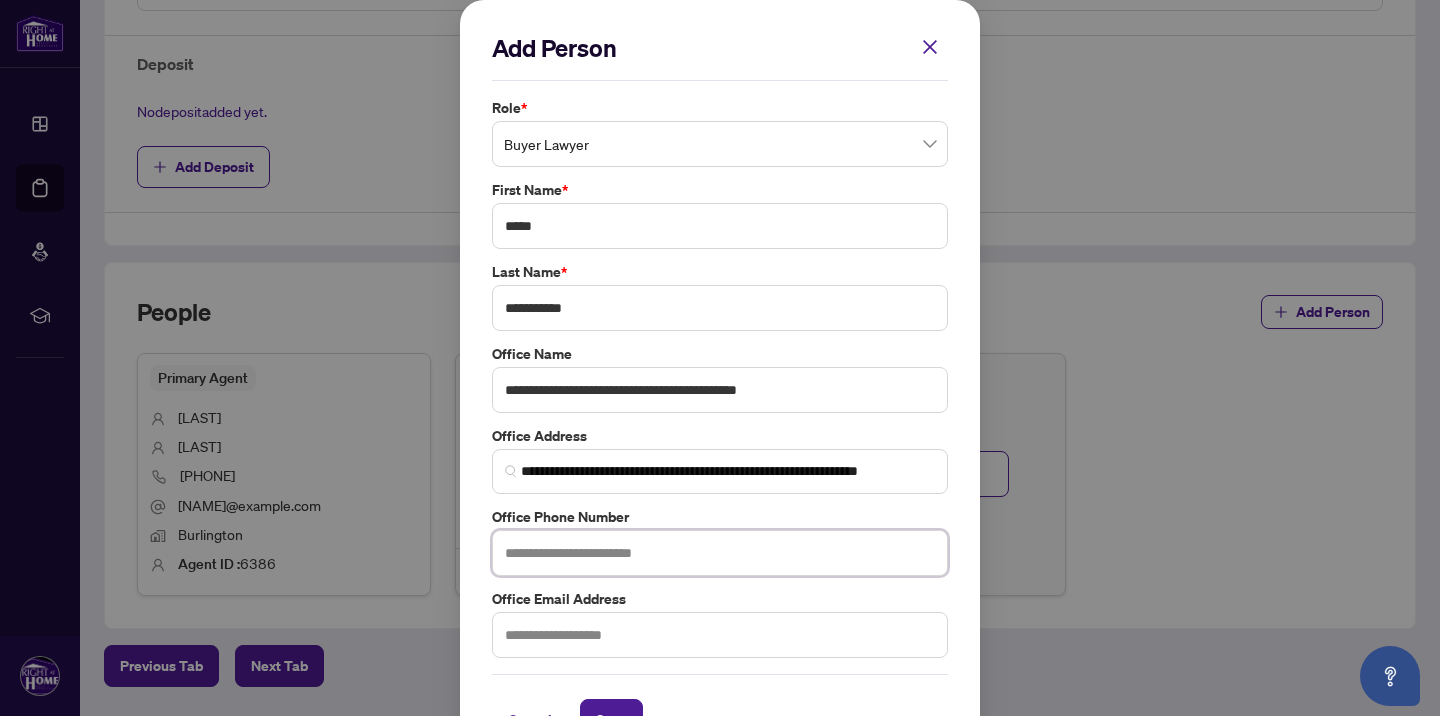 paste on "**********" 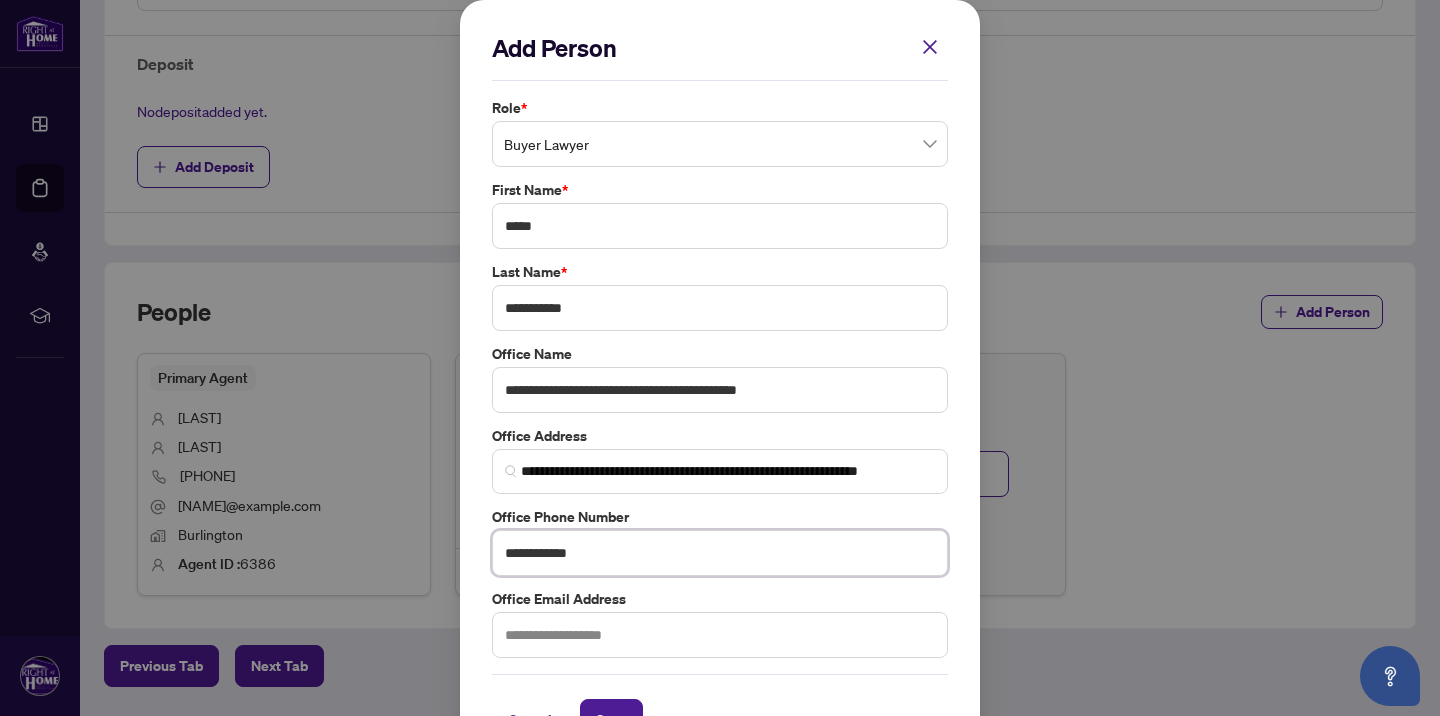 type on "**********" 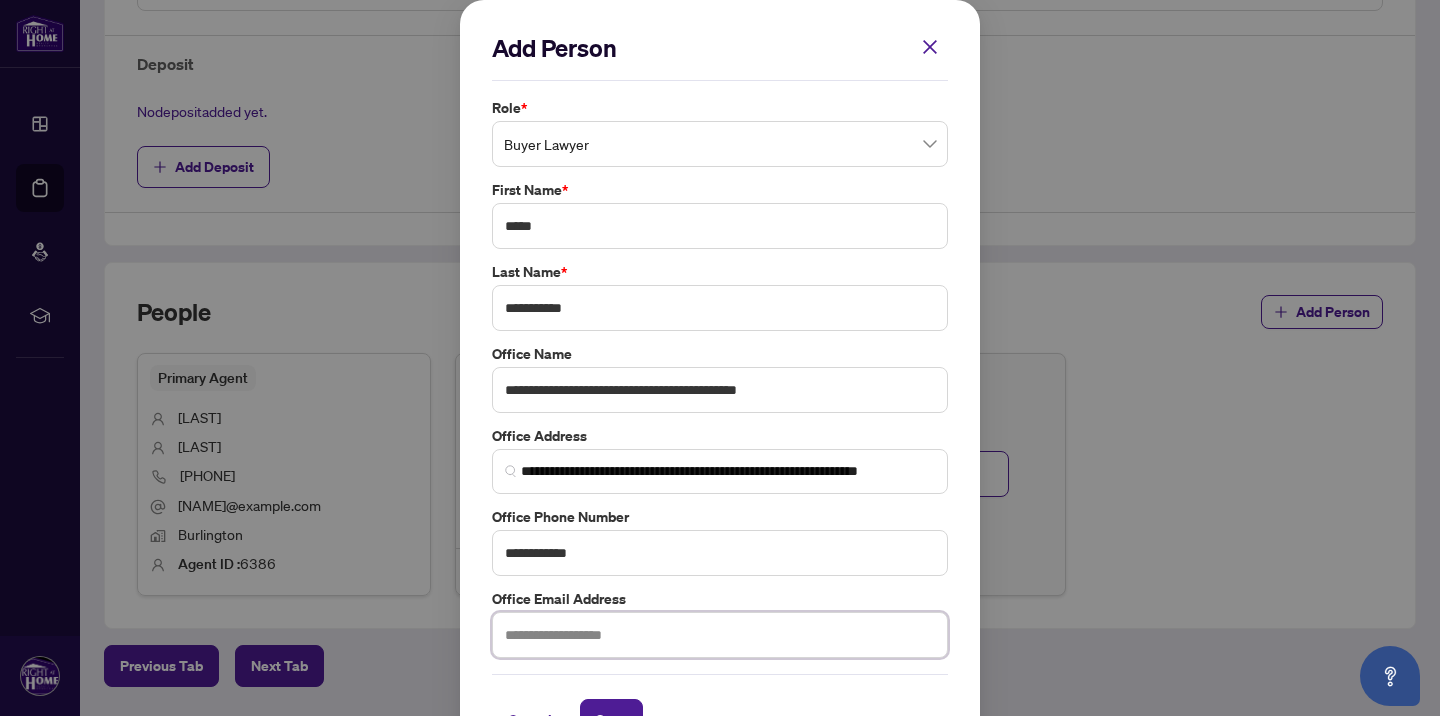 paste on "**********" 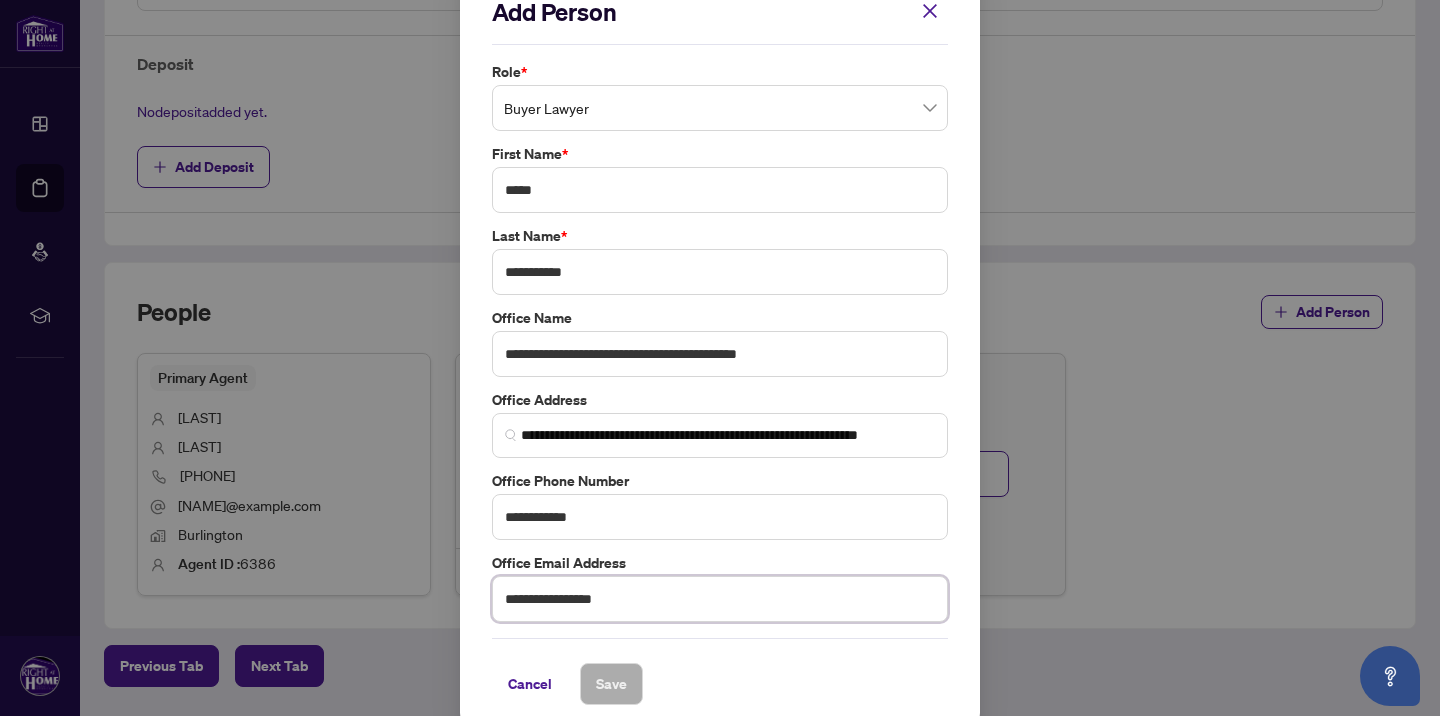 scroll, scrollTop: 57, scrollLeft: 0, axis: vertical 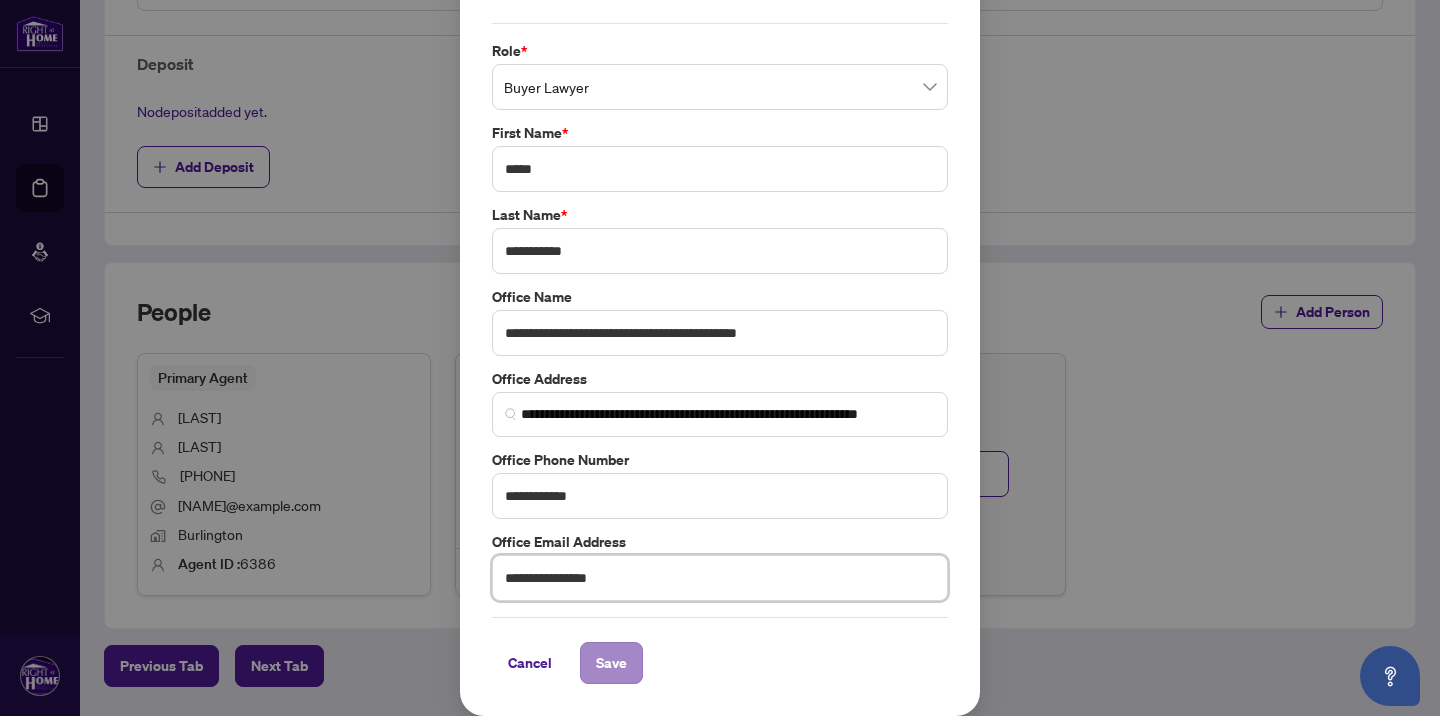 type on "**********" 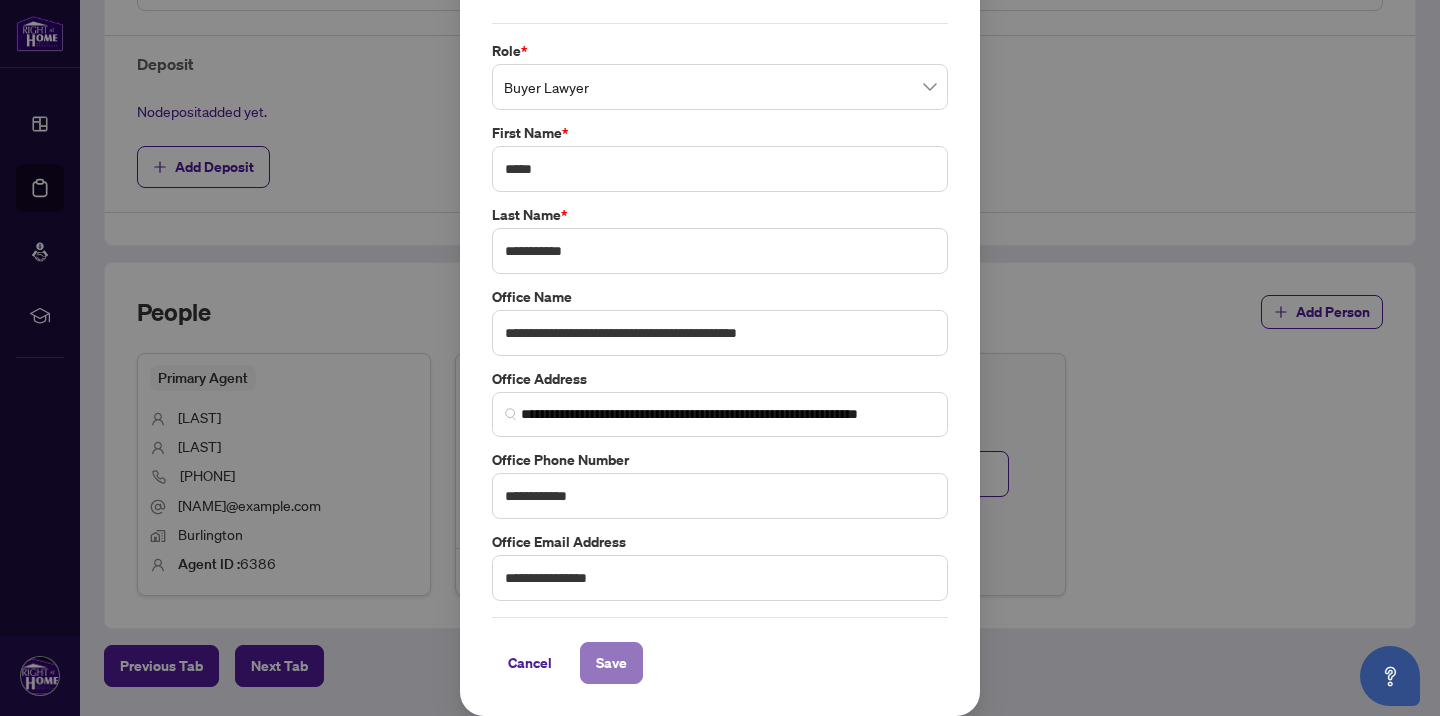 click on "Save" at bounding box center [611, 663] 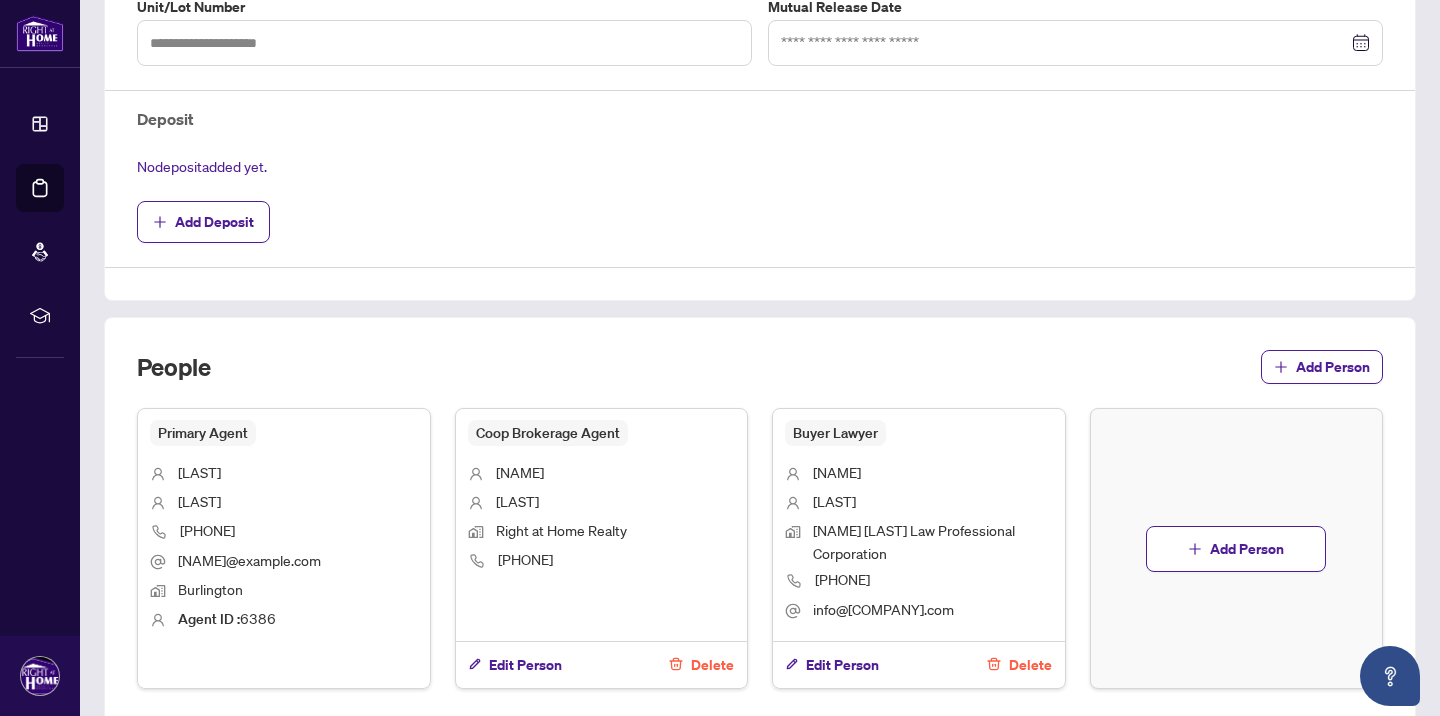 scroll, scrollTop: 806, scrollLeft: 0, axis: vertical 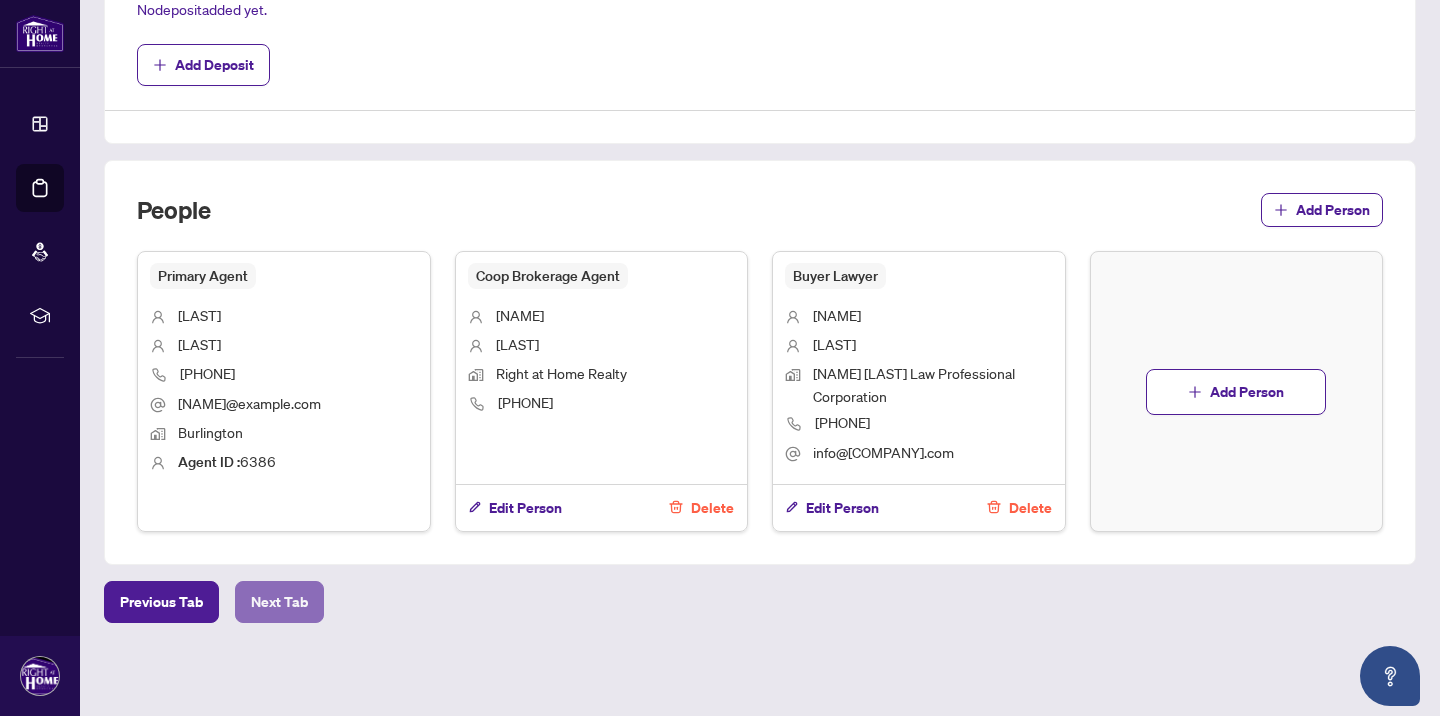 click on "Next Tab" at bounding box center [279, 602] 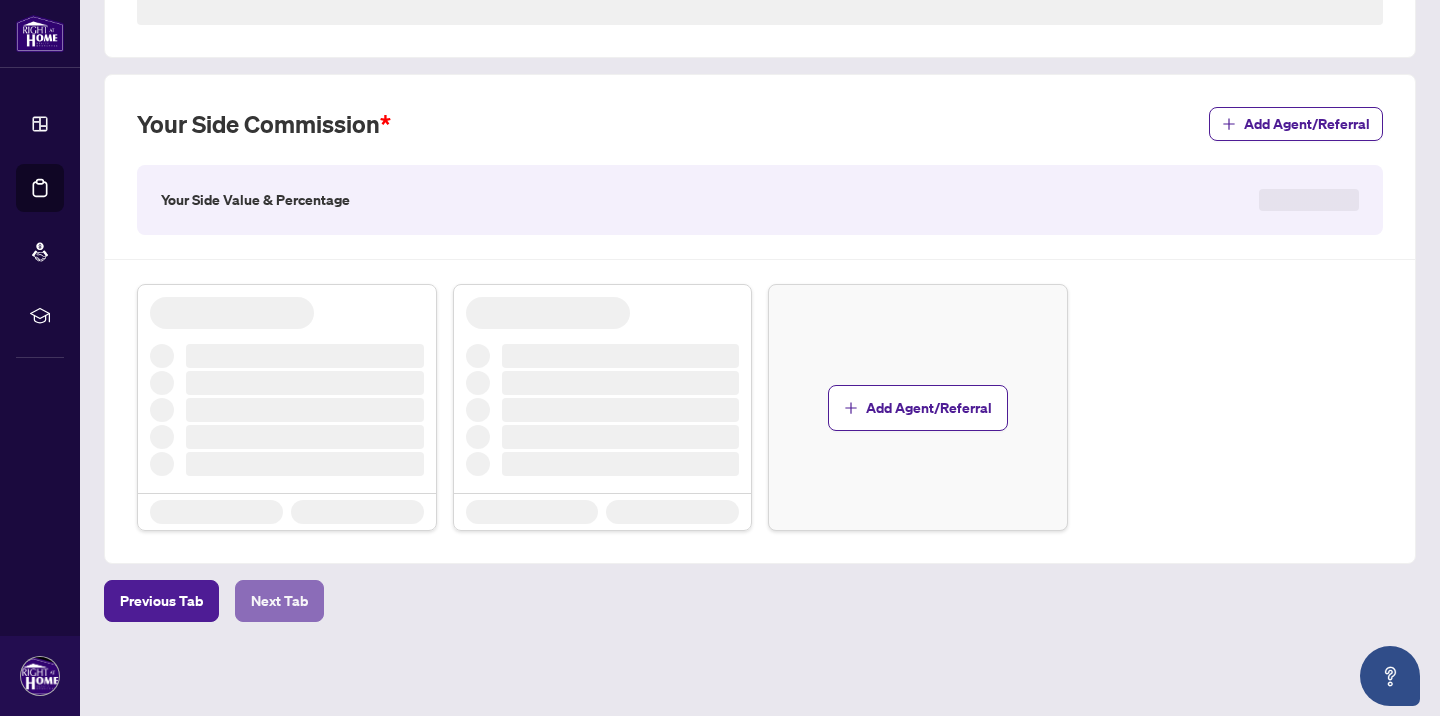 scroll, scrollTop: 0, scrollLeft: 0, axis: both 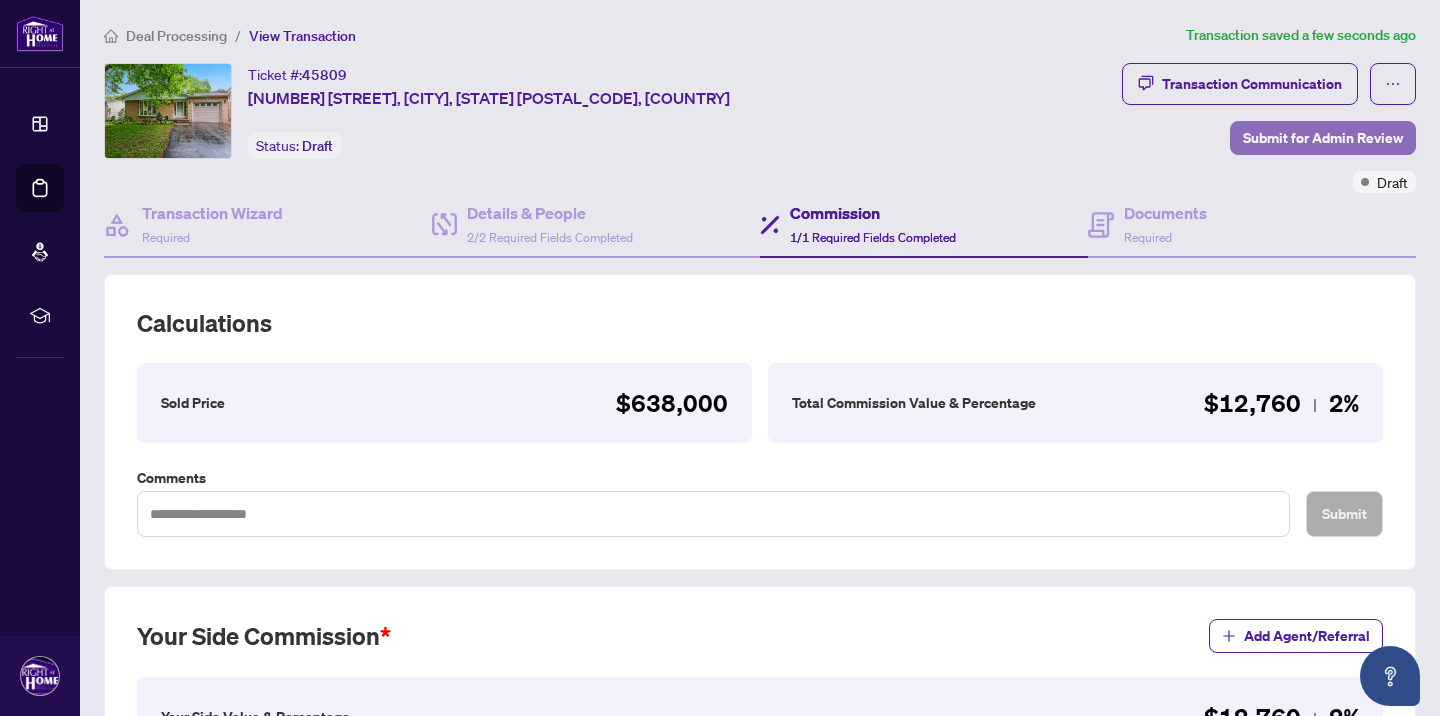 click on "Submit for Admin Review" at bounding box center [1323, 138] 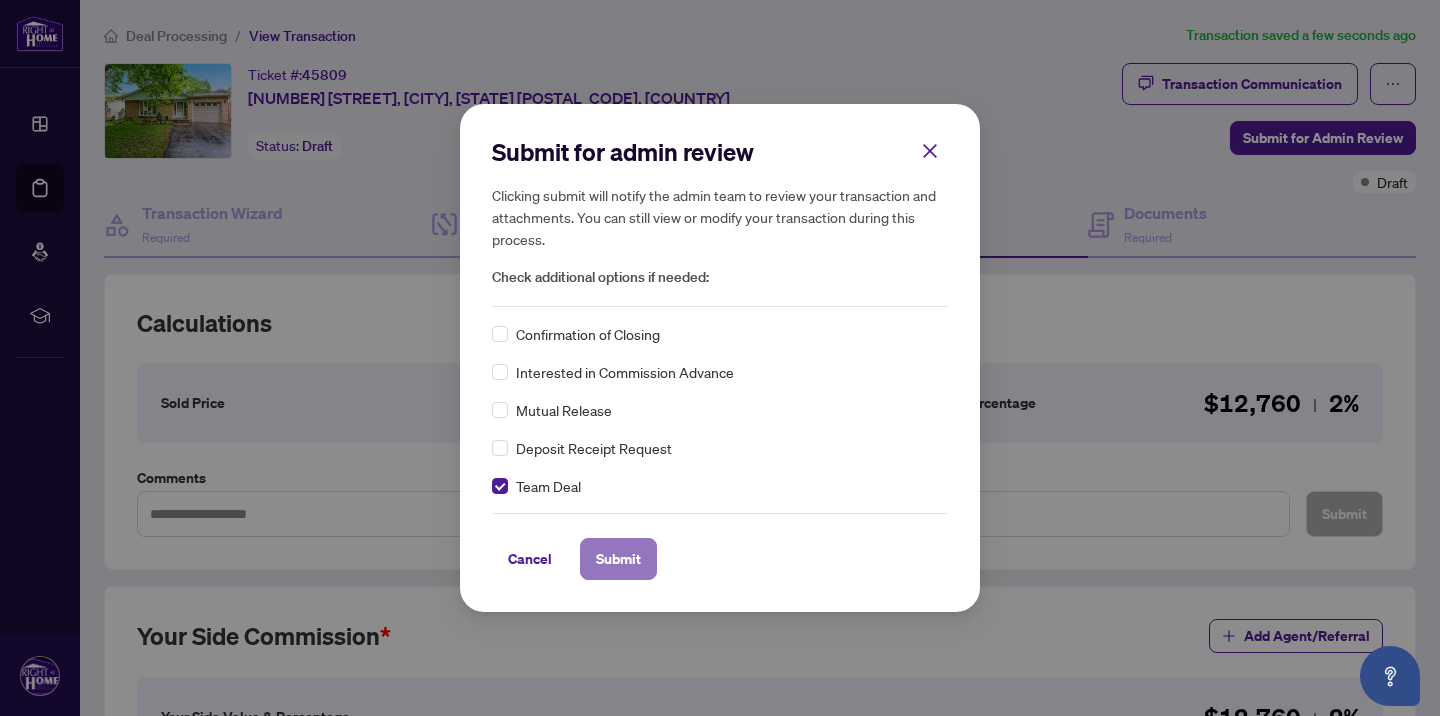 click on "Submit" at bounding box center [618, 559] 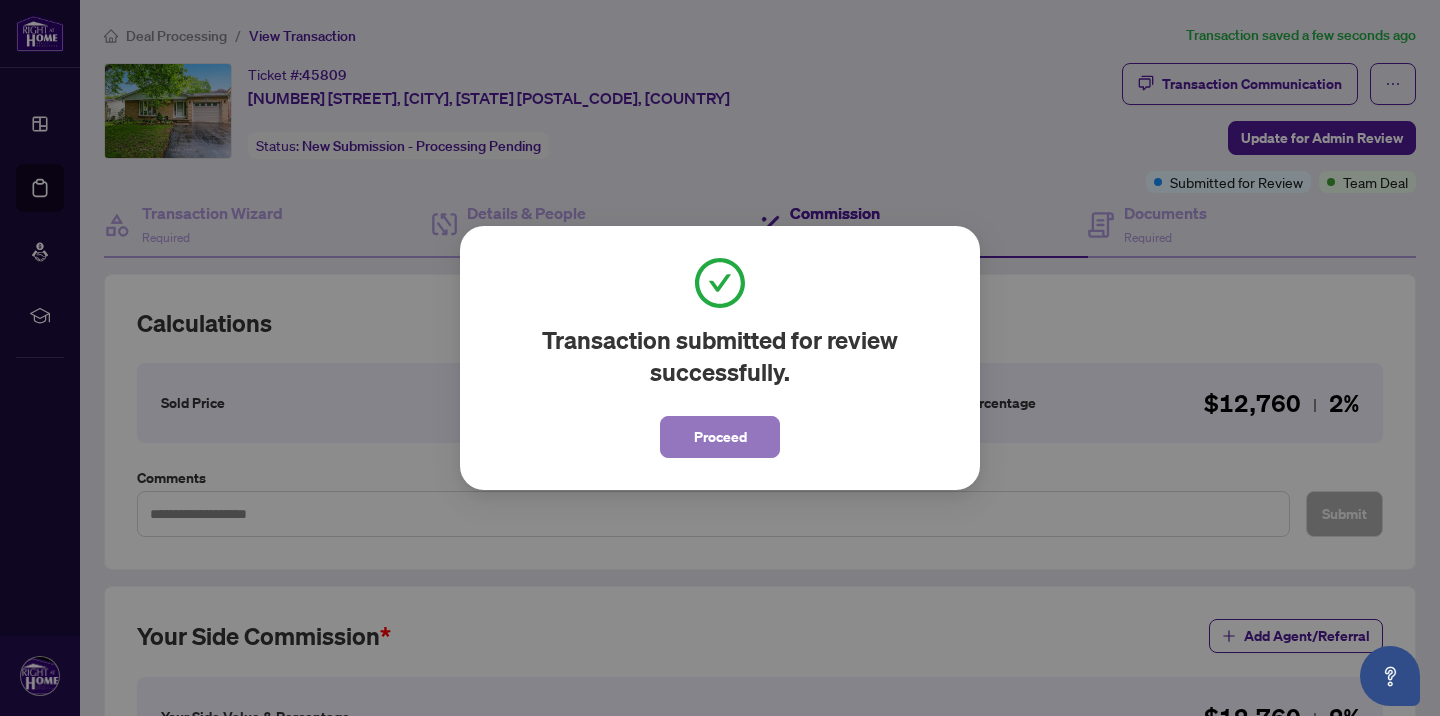 click on "Proceed" at bounding box center (720, 437) 